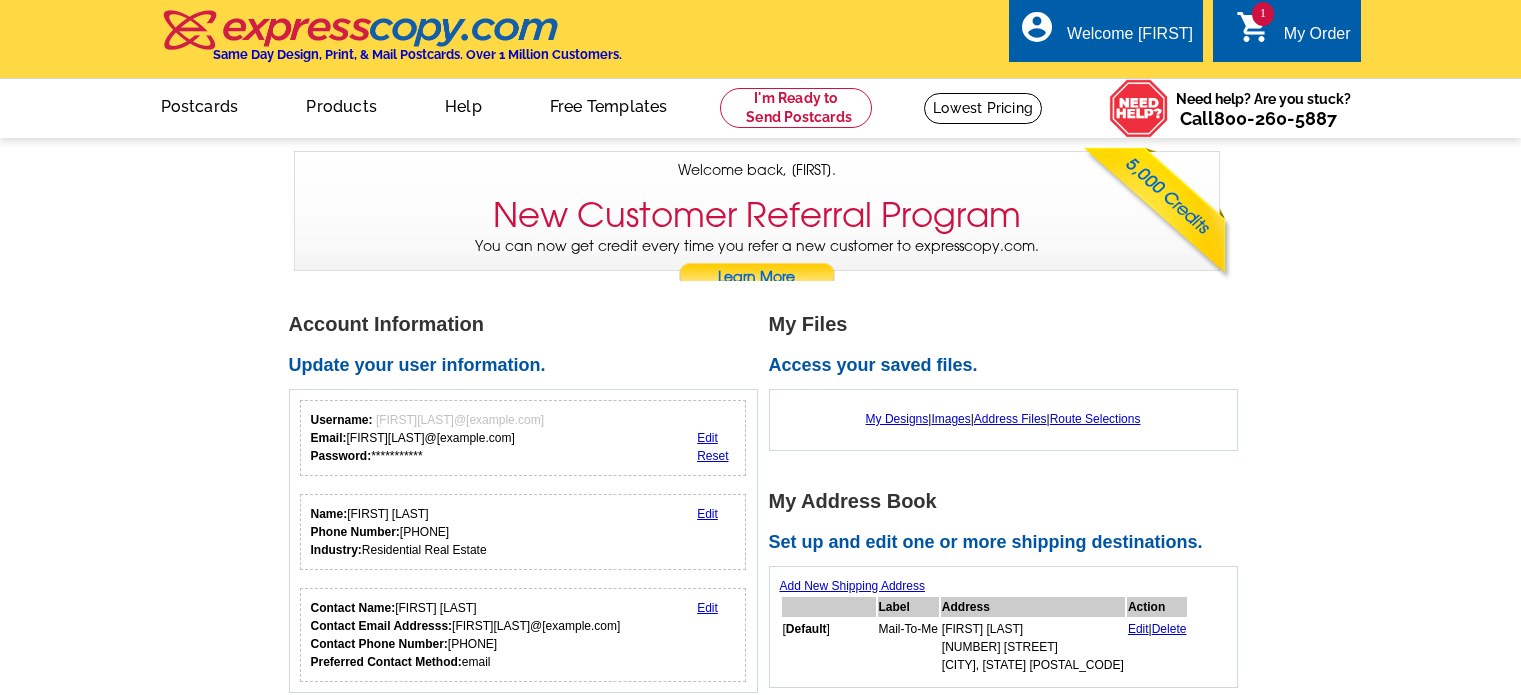 scroll, scrollTop: 0, scrollLeft: 0, axis: both 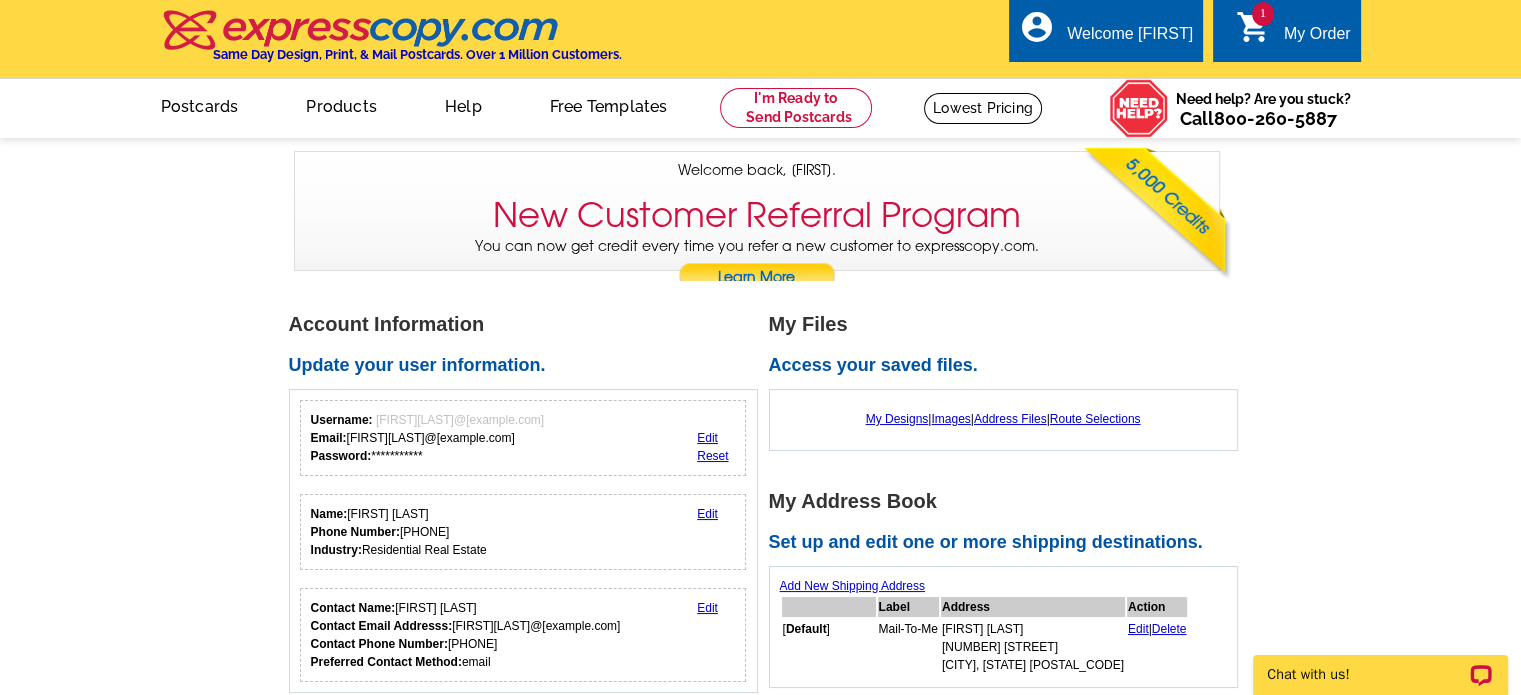 click on "1" at bounding box center [1263, 14] 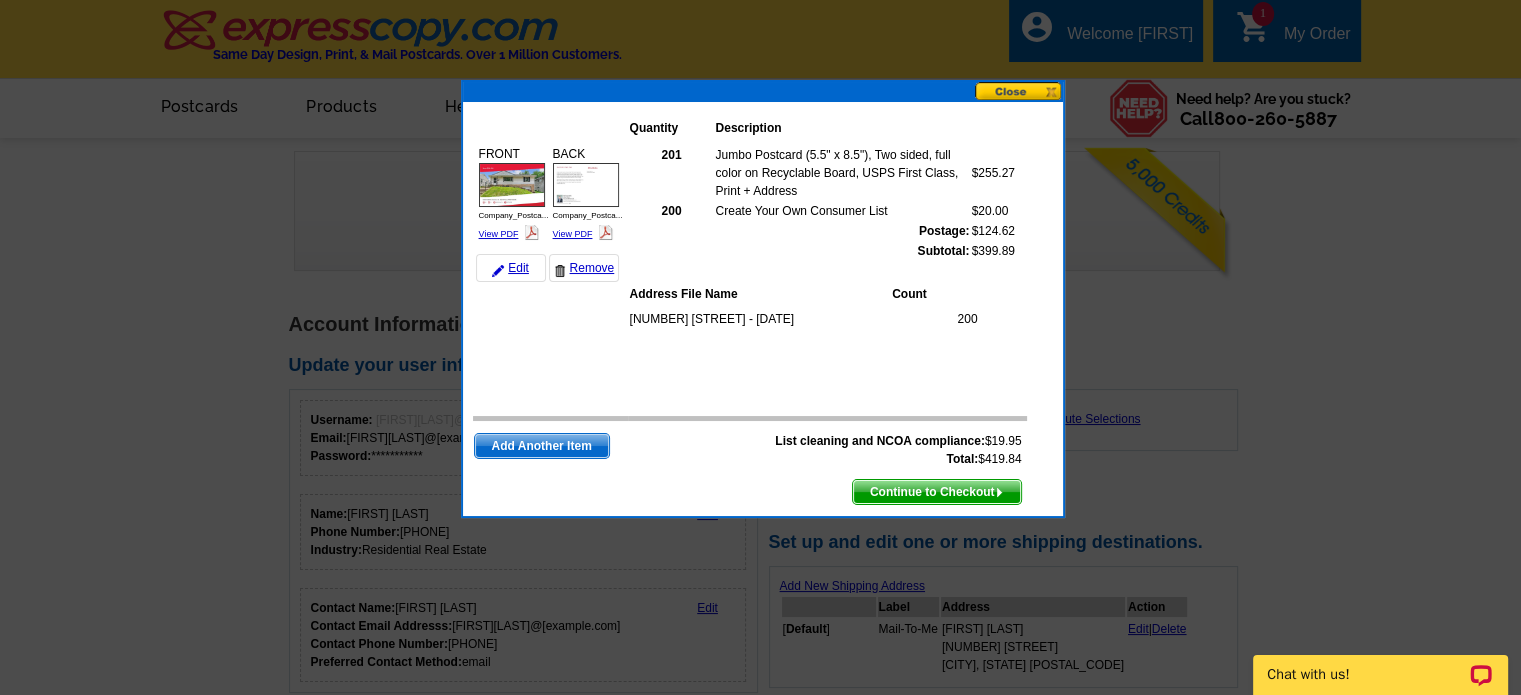 click on "Continue to Checkout" at bounding box center [937, 492] 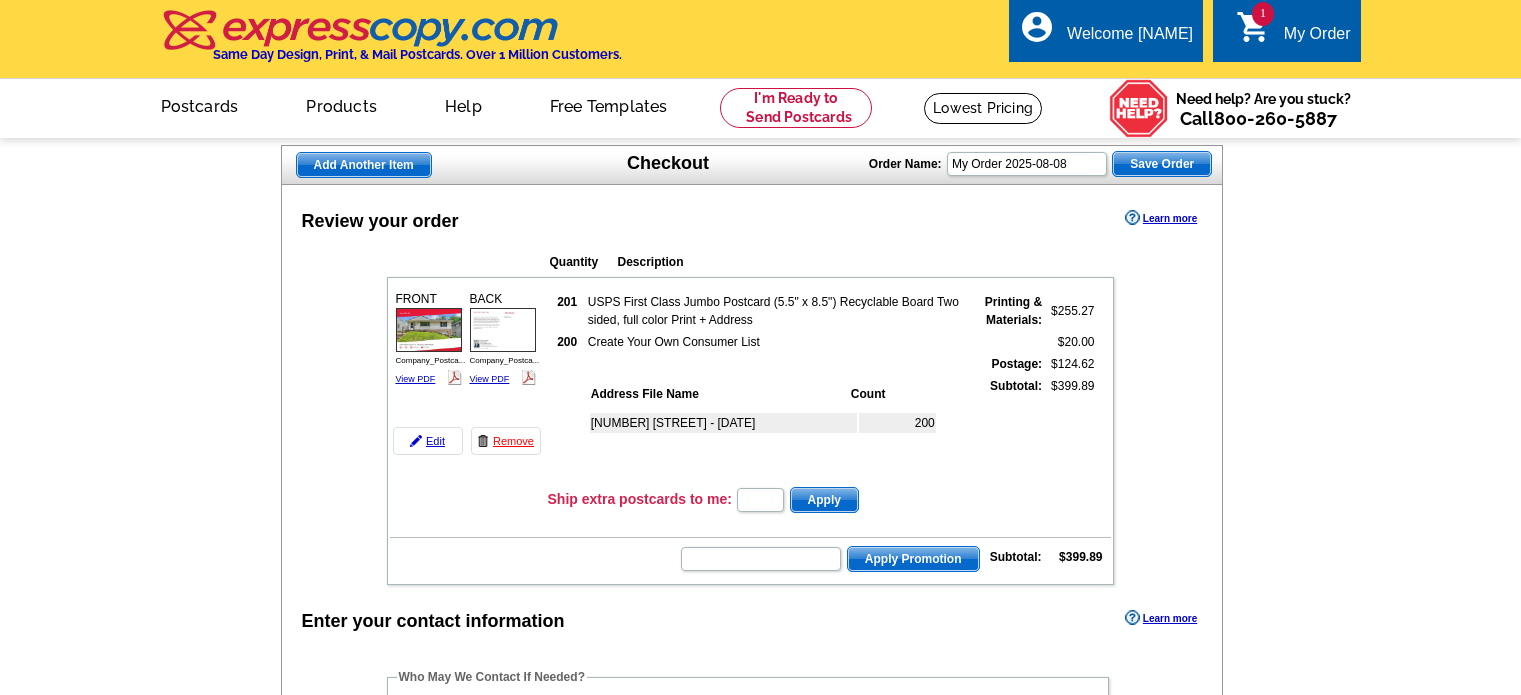 scroll, scrollTop: 0, scrollLeft: 0, axis: both 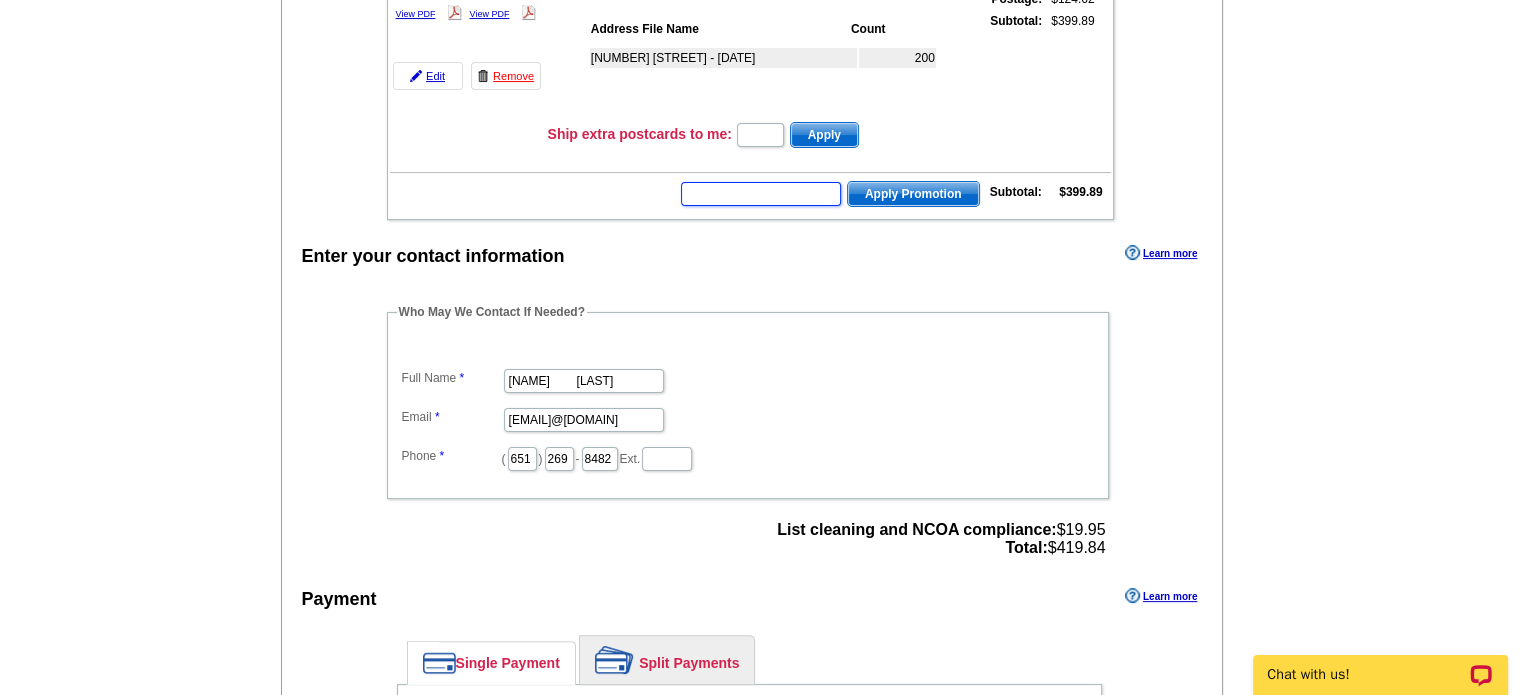 click at bounding box center (761, 194) 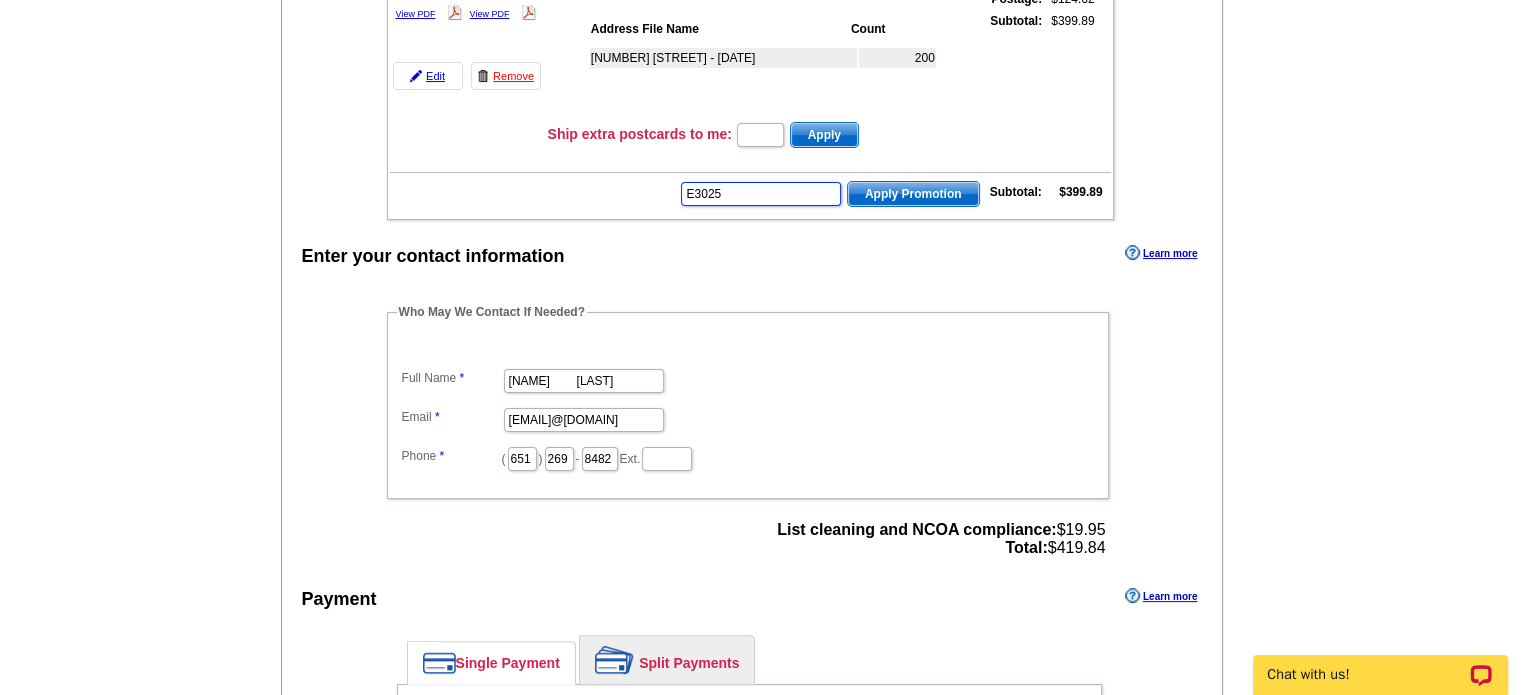 type on "E3025" 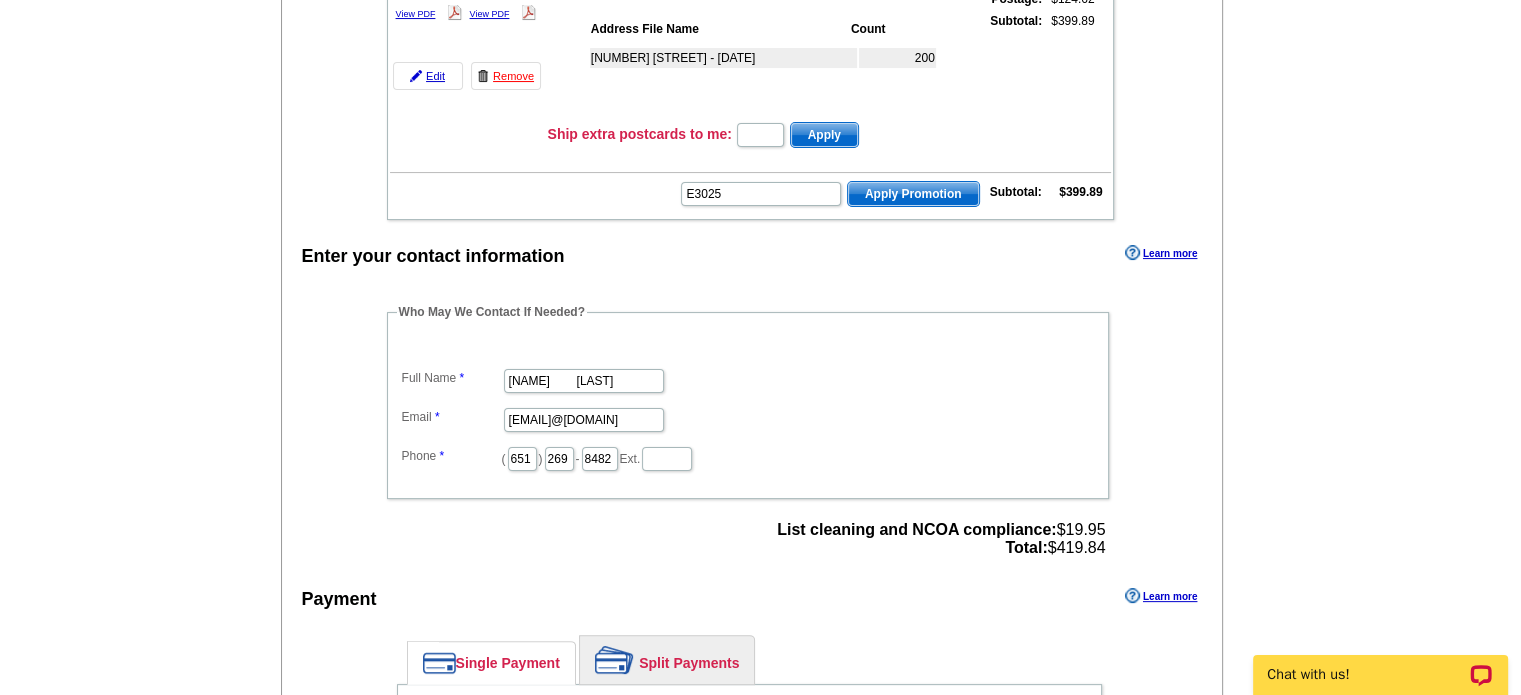 click on "Apply Promotion" at bounding box center [913, 194] 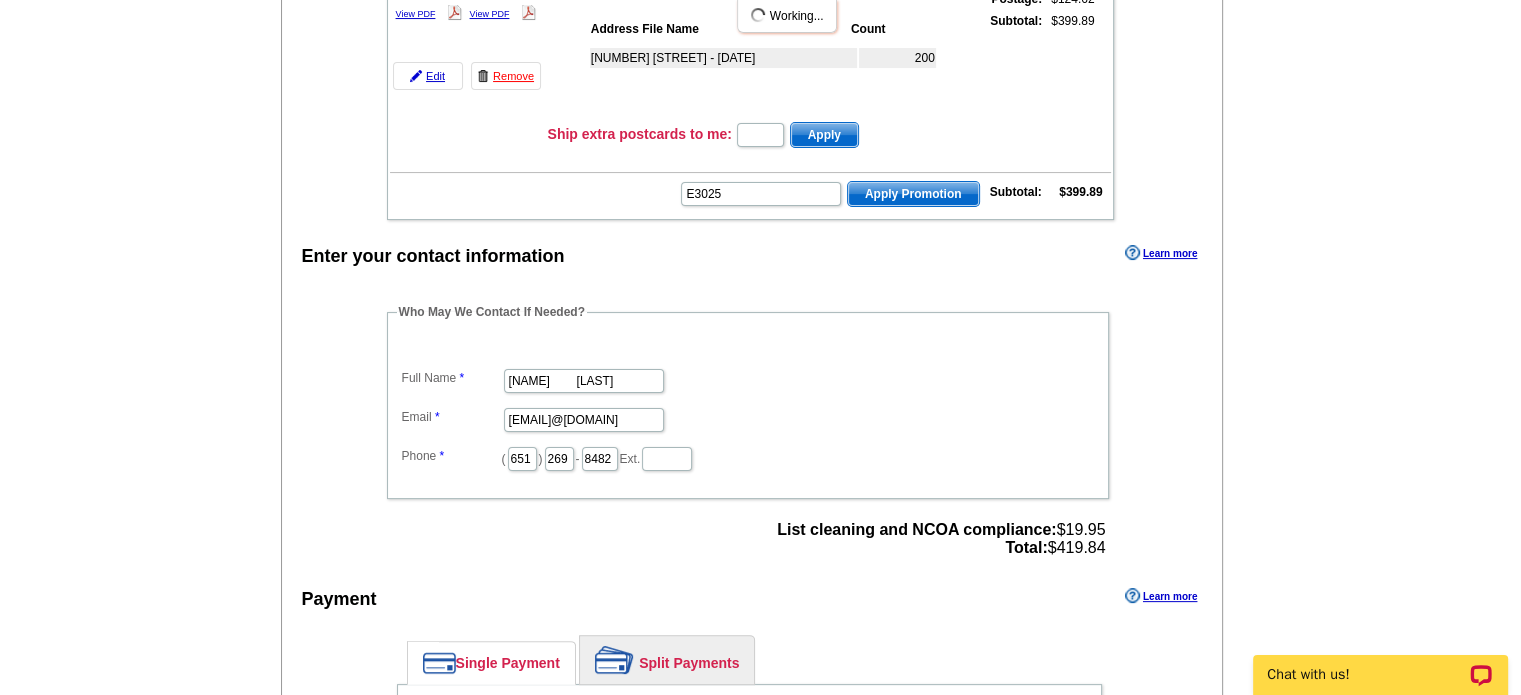 scroll, scrollTop: 0, scrollLeft: 0, axis: both 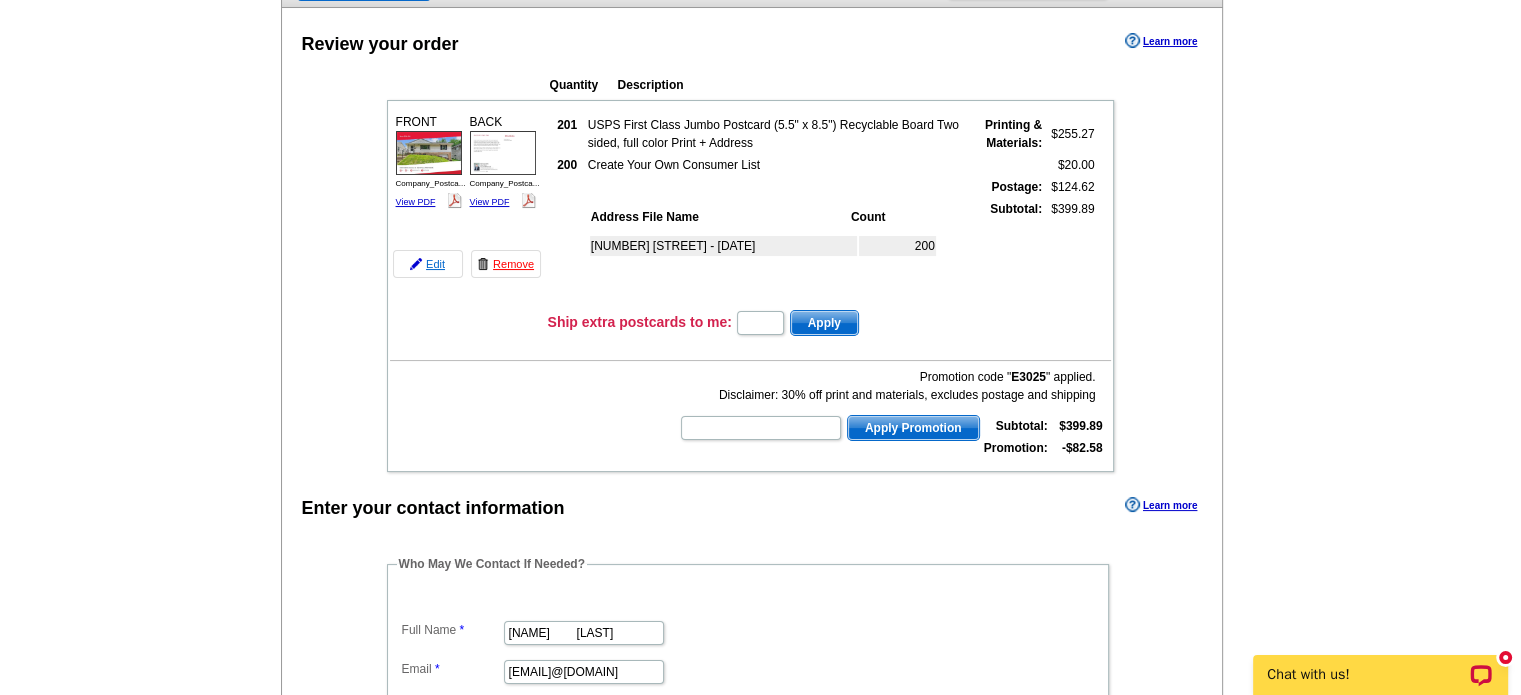 click on "Edit" at bounding box center [428, 264] 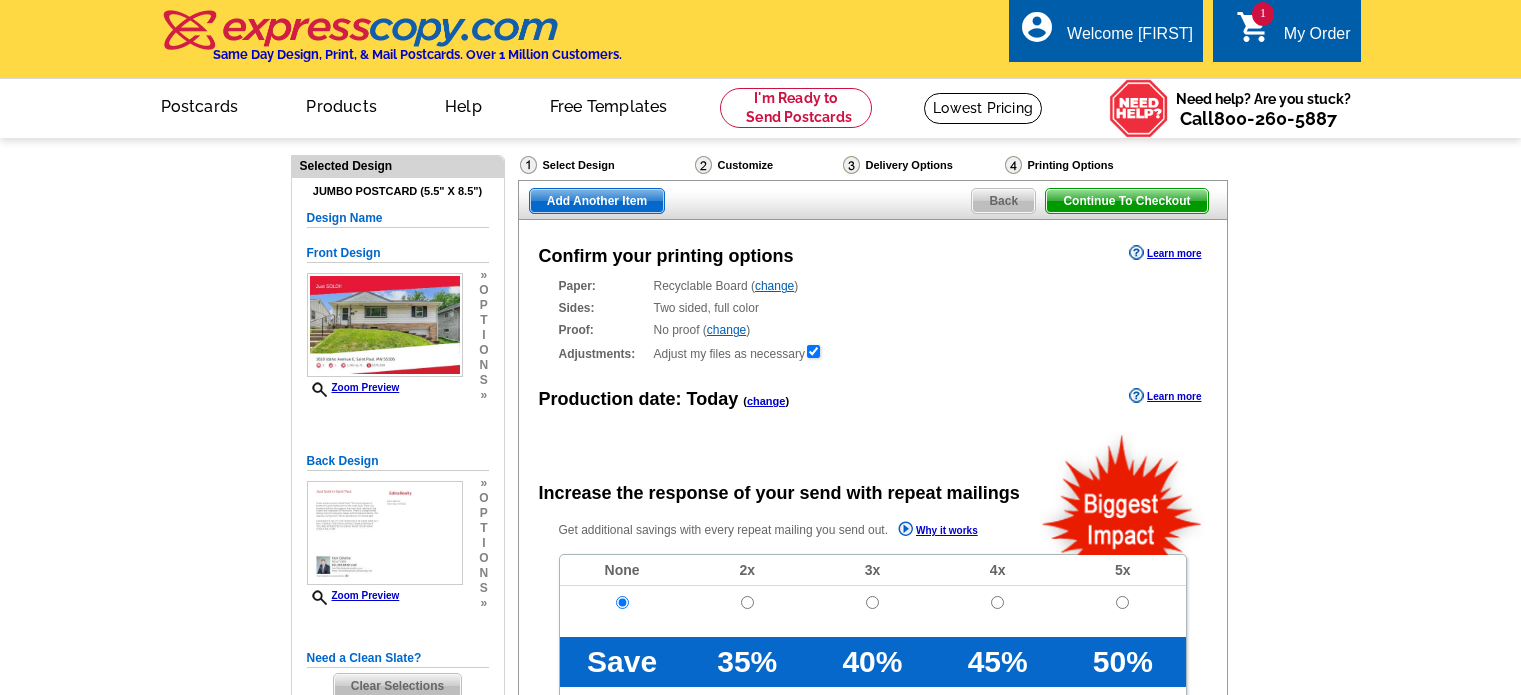 scroll, scrollTop: 0, scrollLeft: 0, axis: both 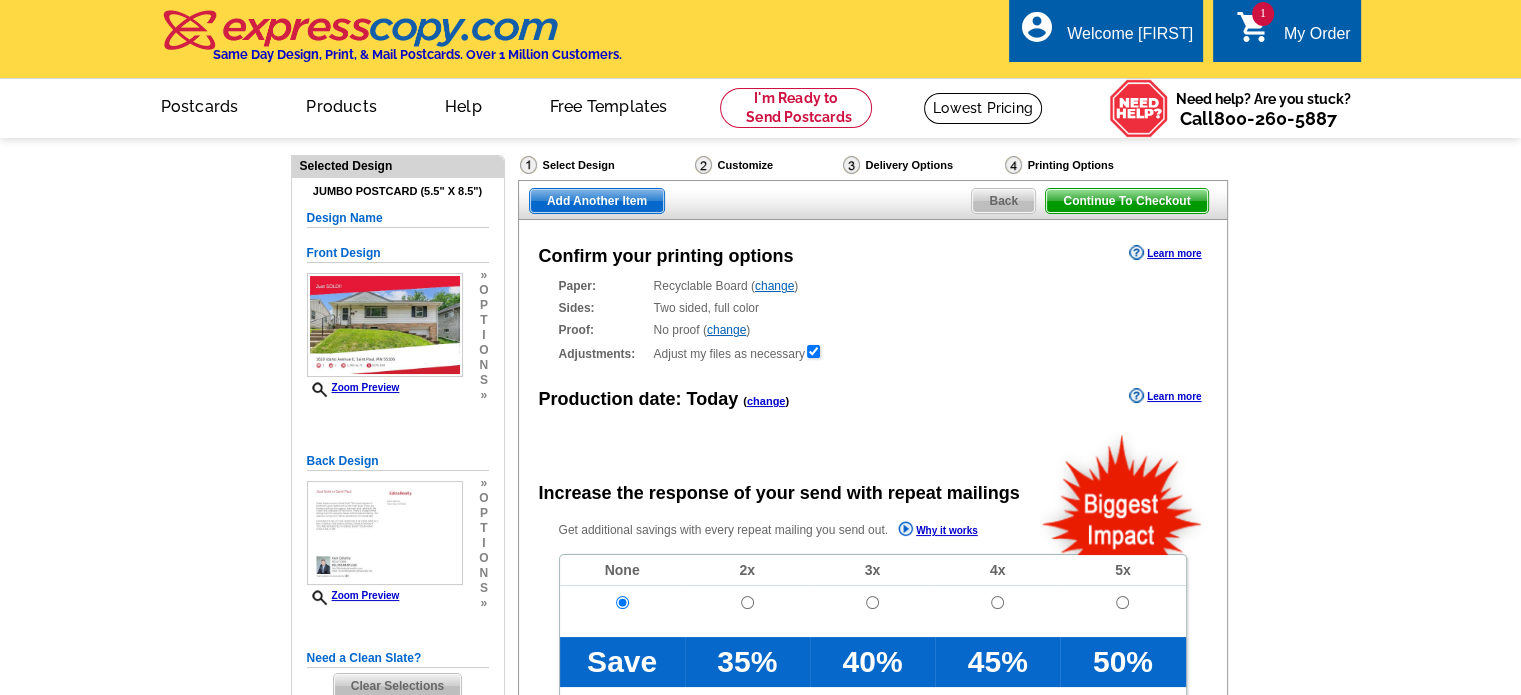 radio on "false" 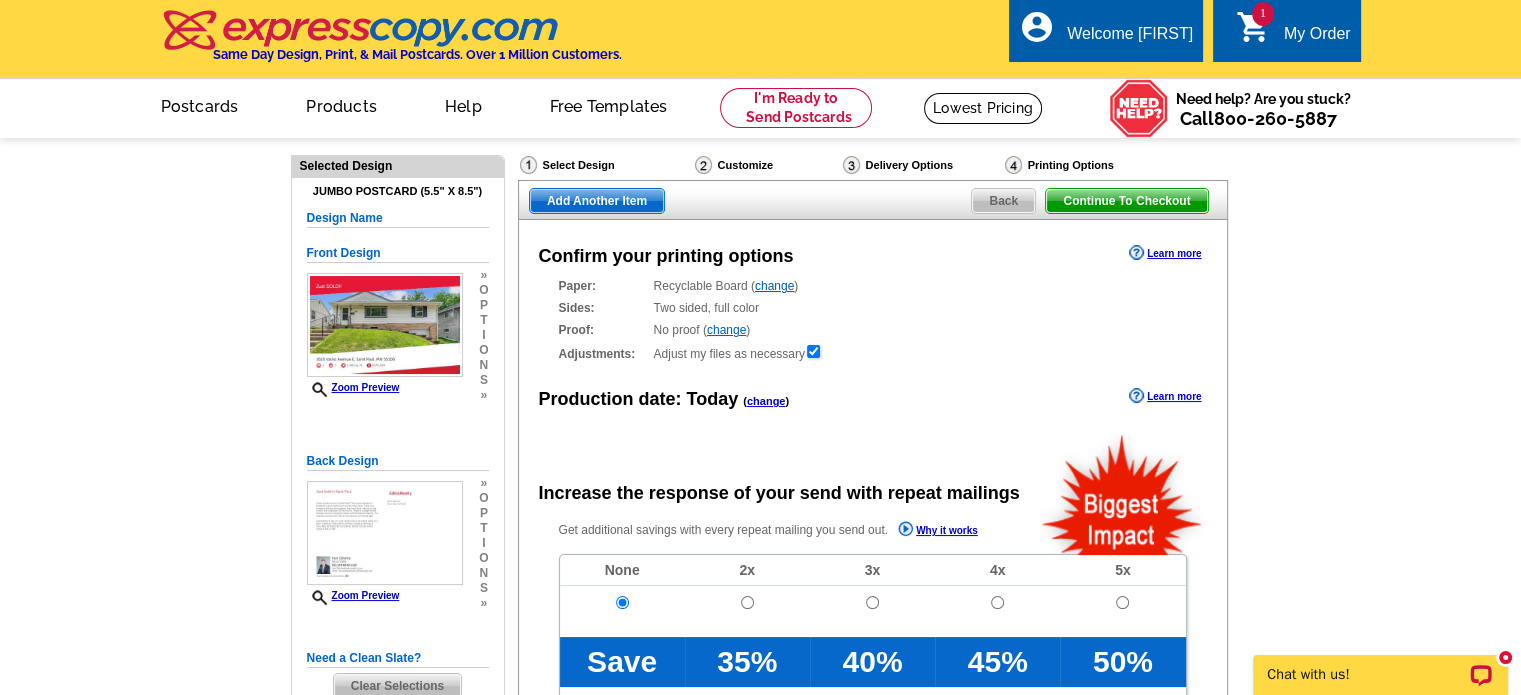scroll, scrollTop: 0, scrollLeft: 0, axis: both 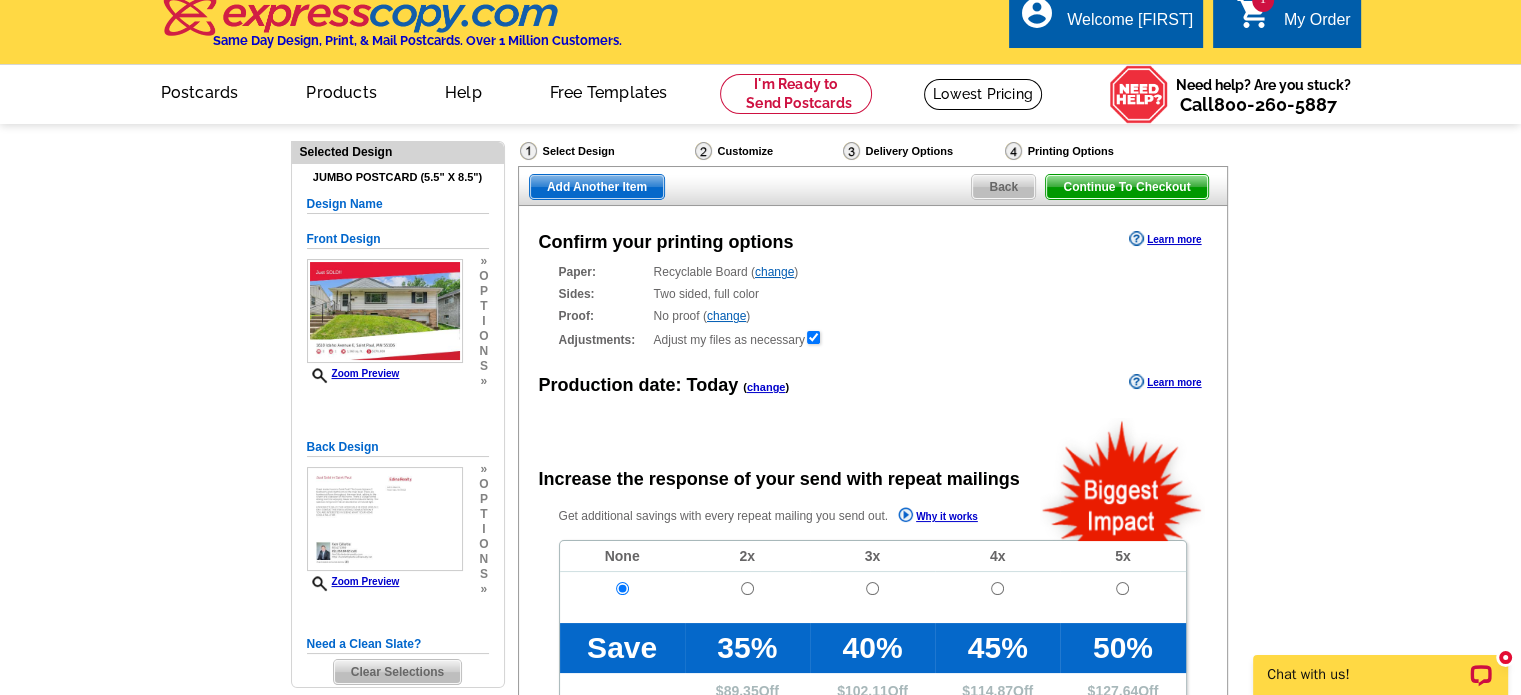 click on "change" at bounding box center [766, 387] 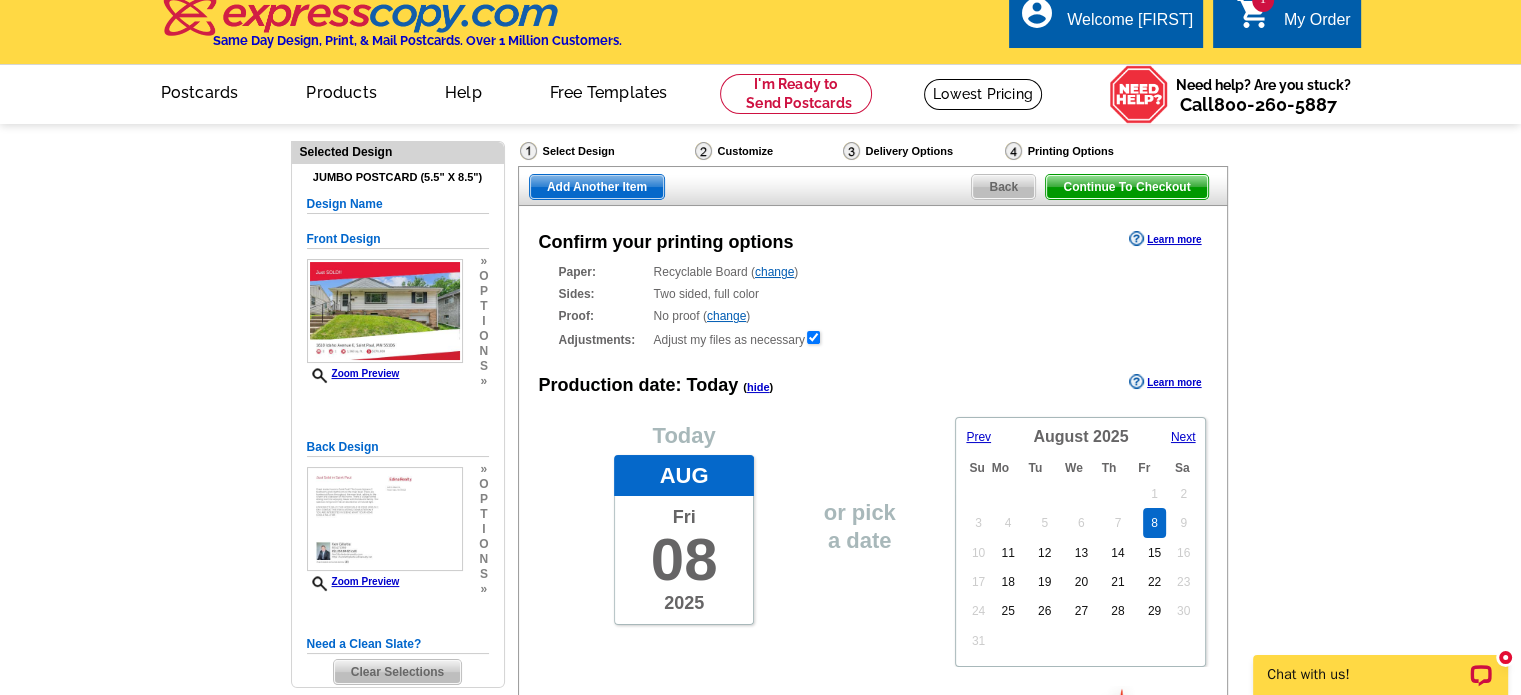 click on "hide" at bounding box center [758, 387] 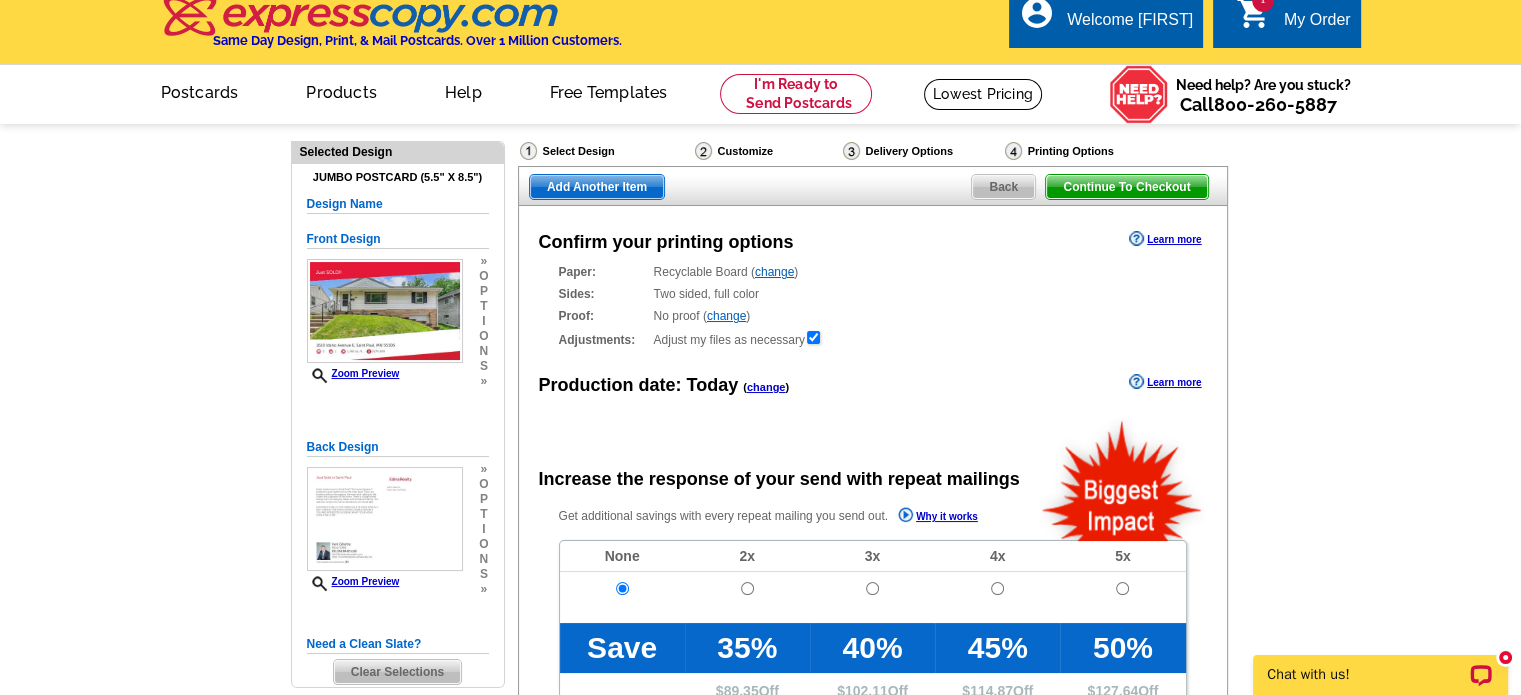 click at bounding box center (703, 151) 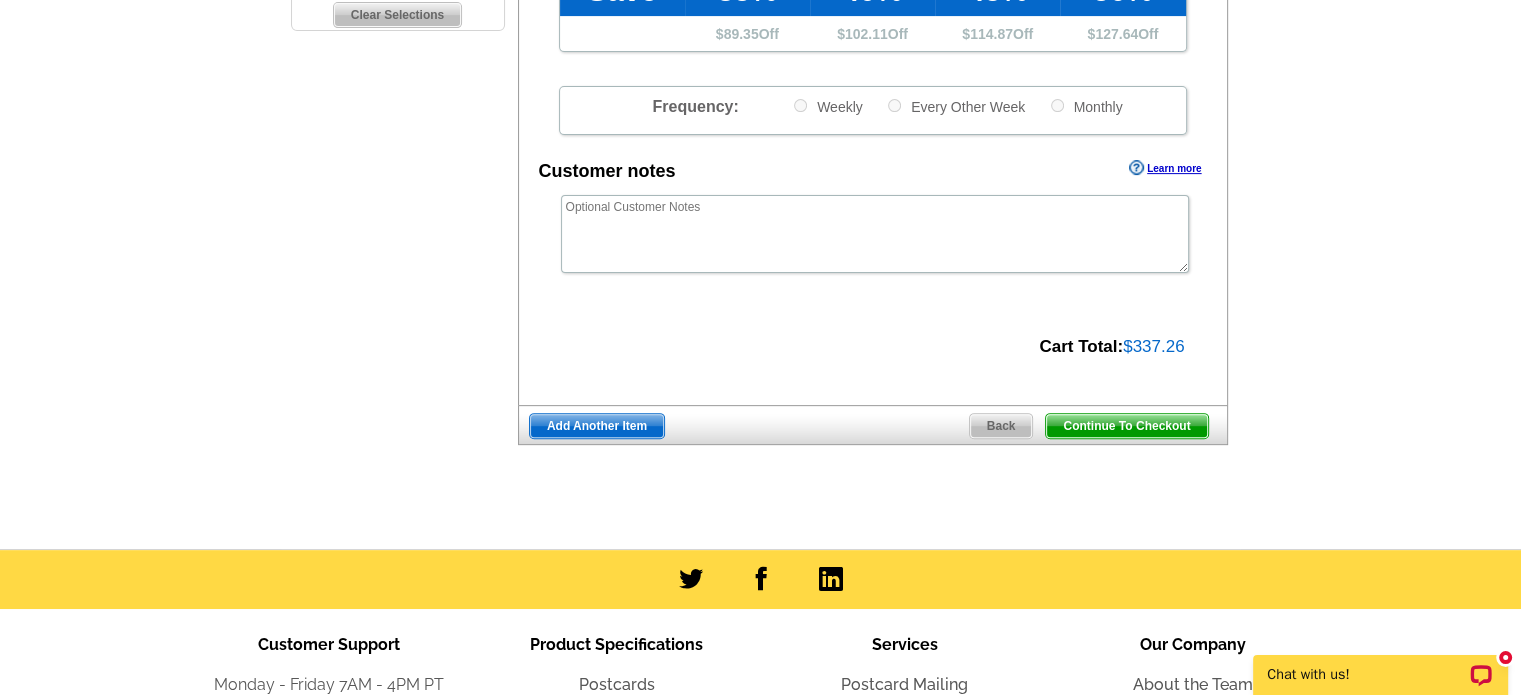 scroll, scrollTop: 679, scrollLeft: 0, axis: vertical 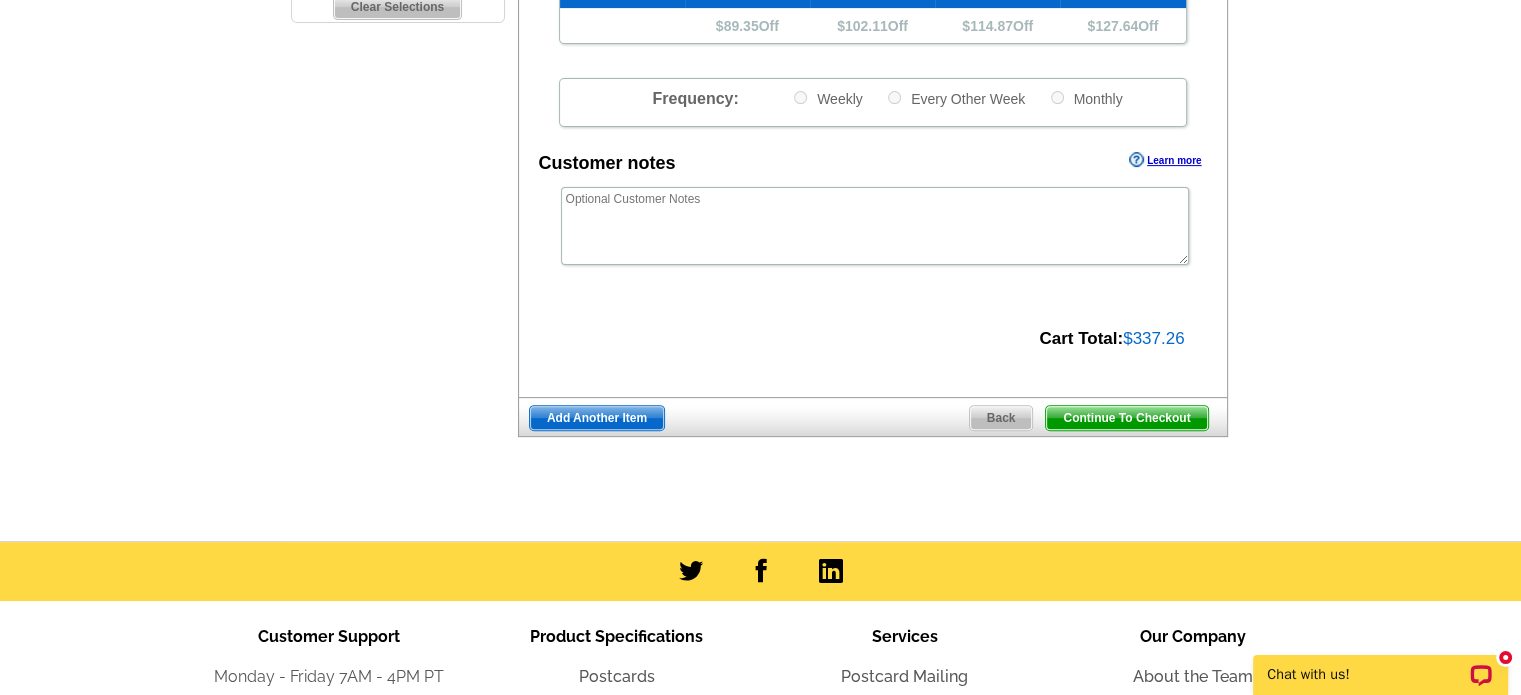 click on "Back" at bounding box center [1001, 418] 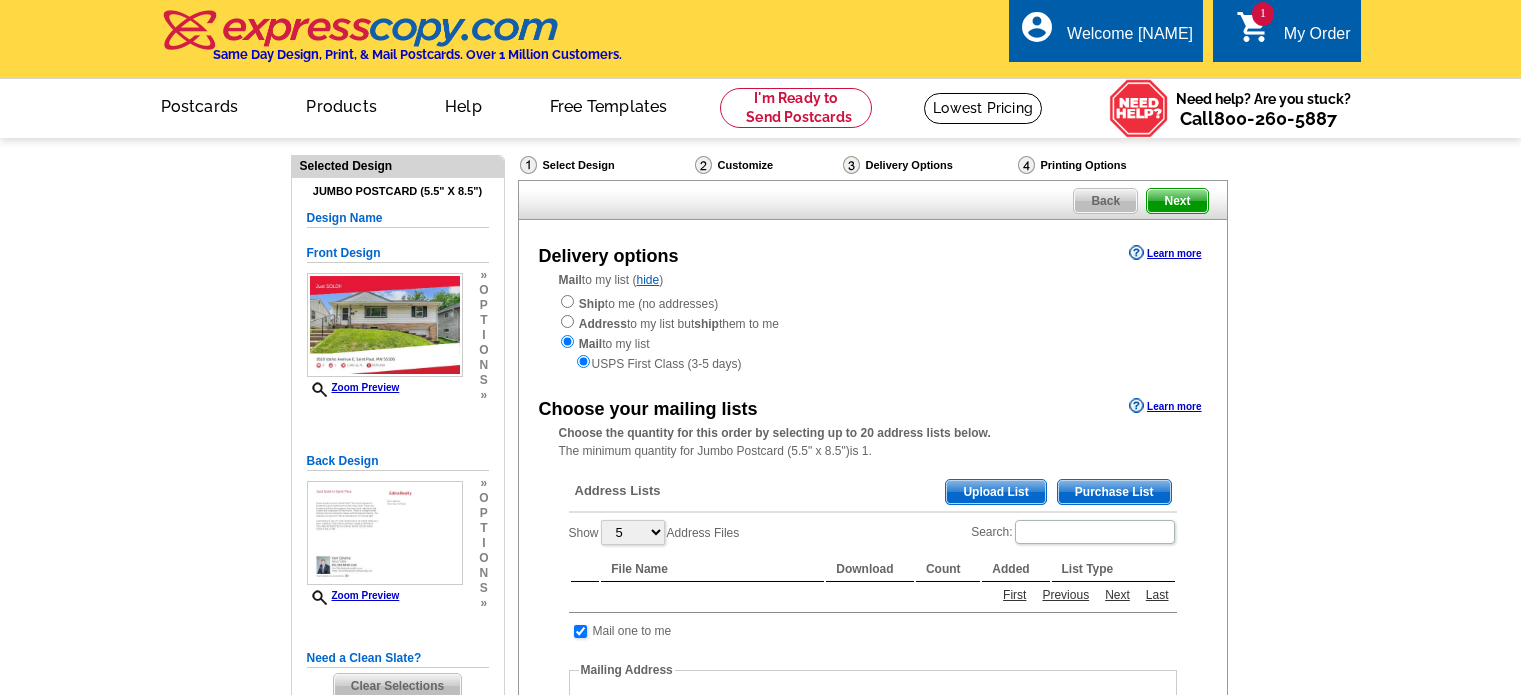 scroll, scrollTop: 0, scrollLeft: 0, axis: both 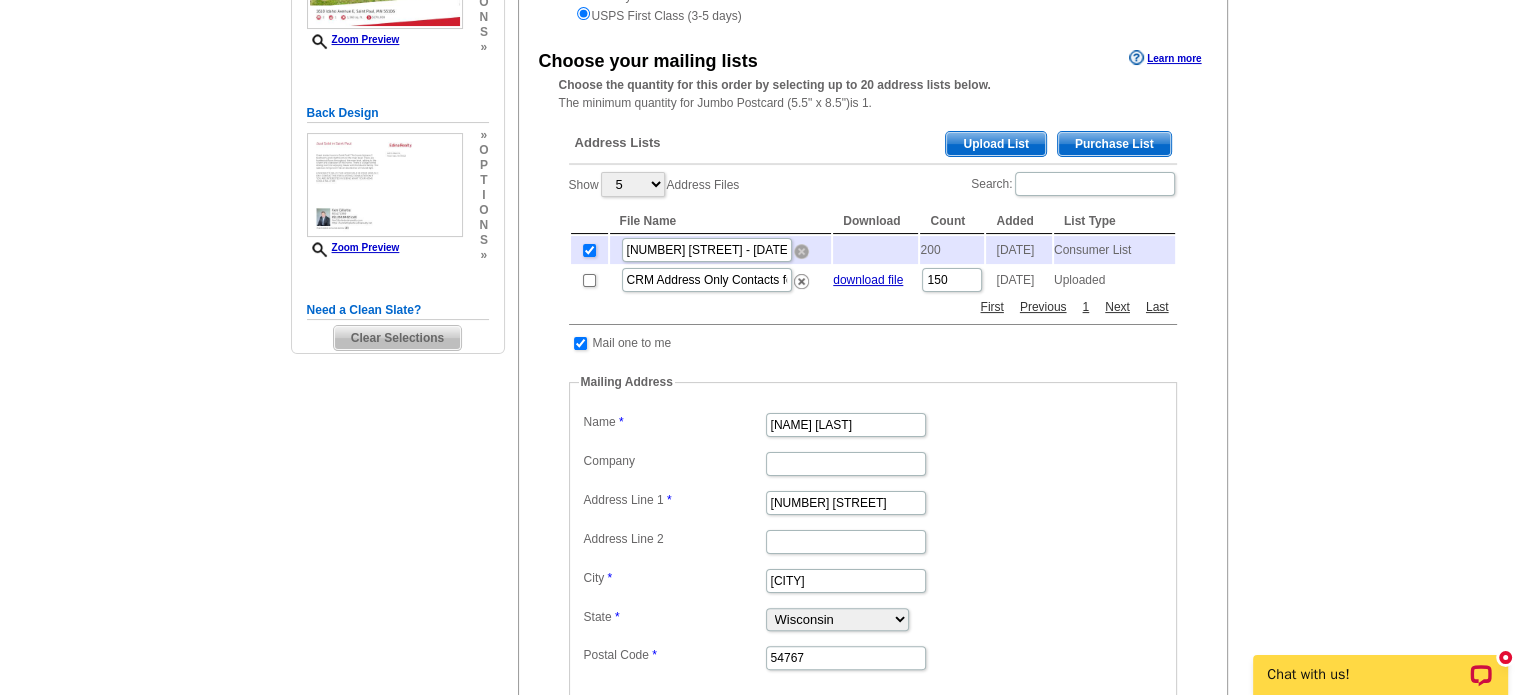 drag, startPoint x: 797, startPoint y: 254, endPoint x: 849, endPoint y: 79, distance: 182.56232 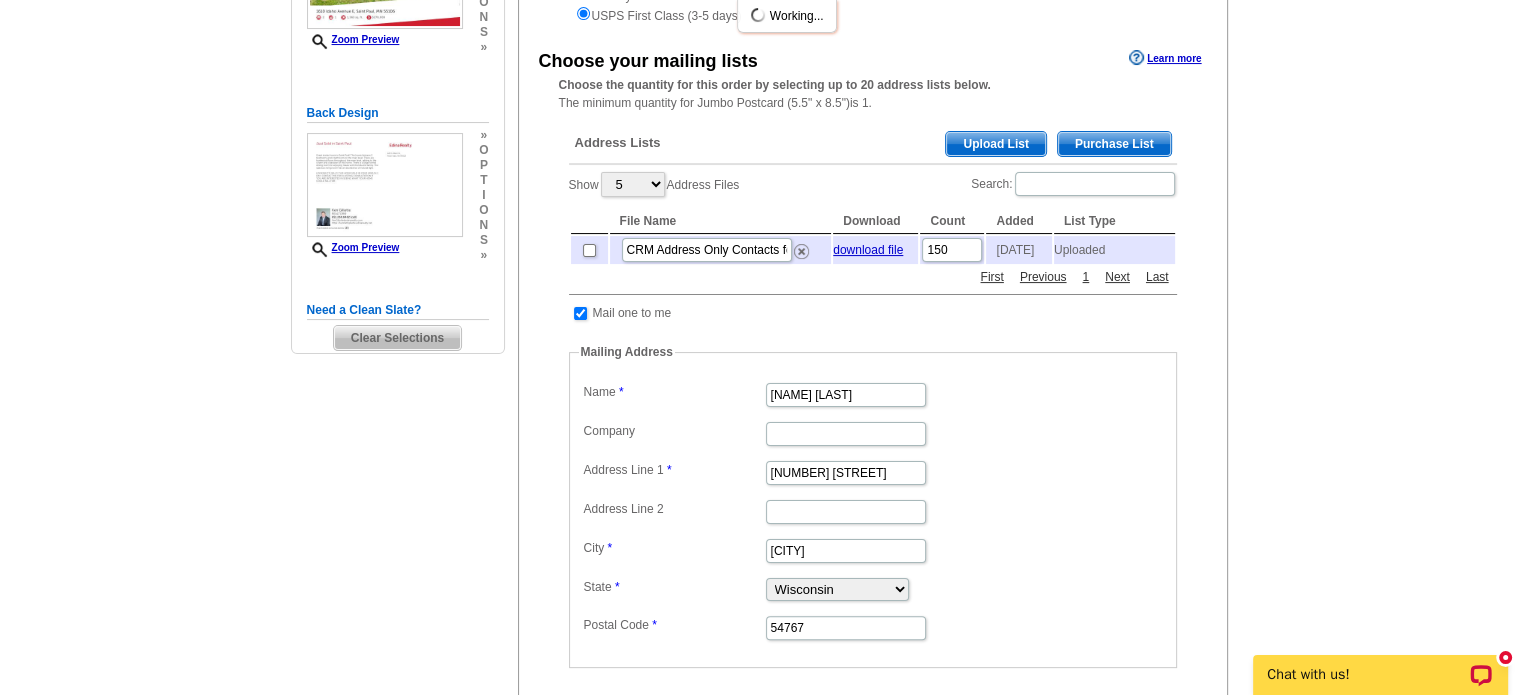click on "Purchase List" at bounding box center (1114, 144) 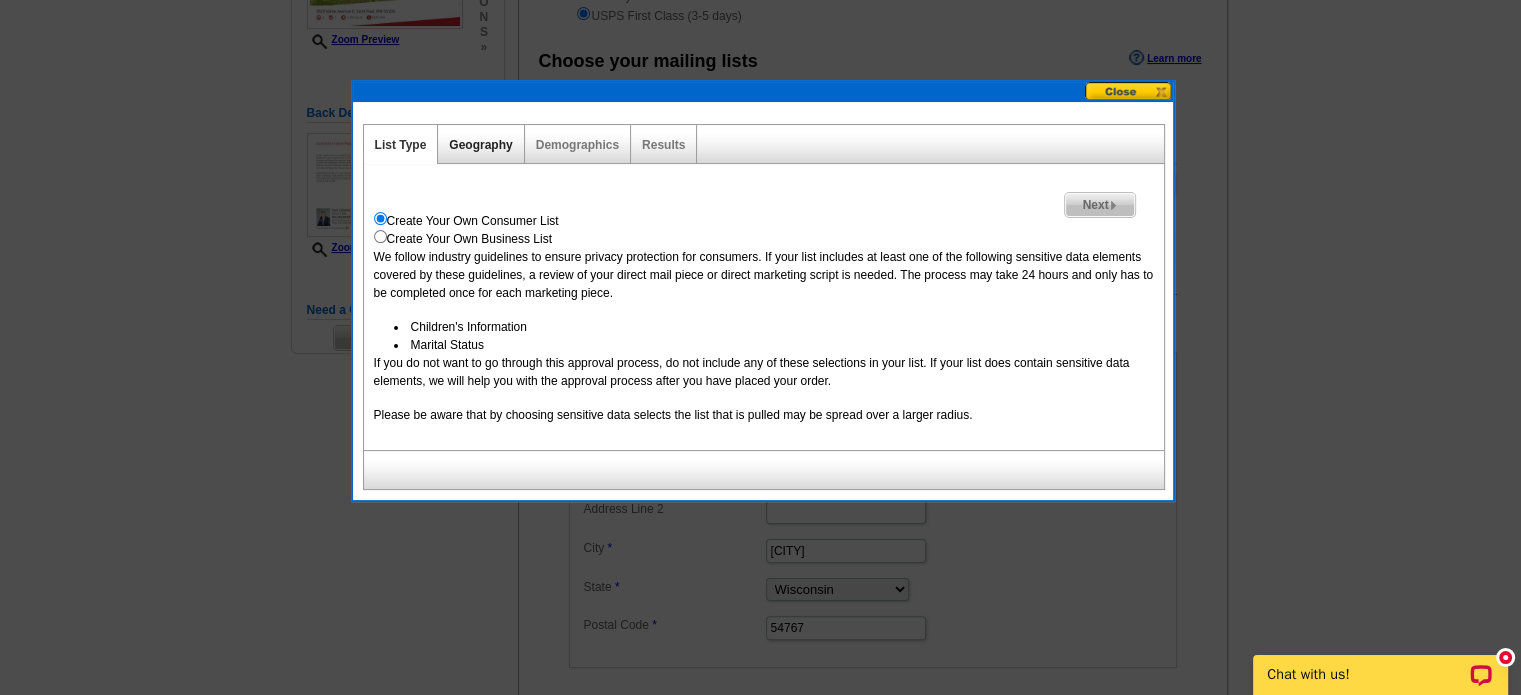 click on "Geography" at bounding box center [480, 145] 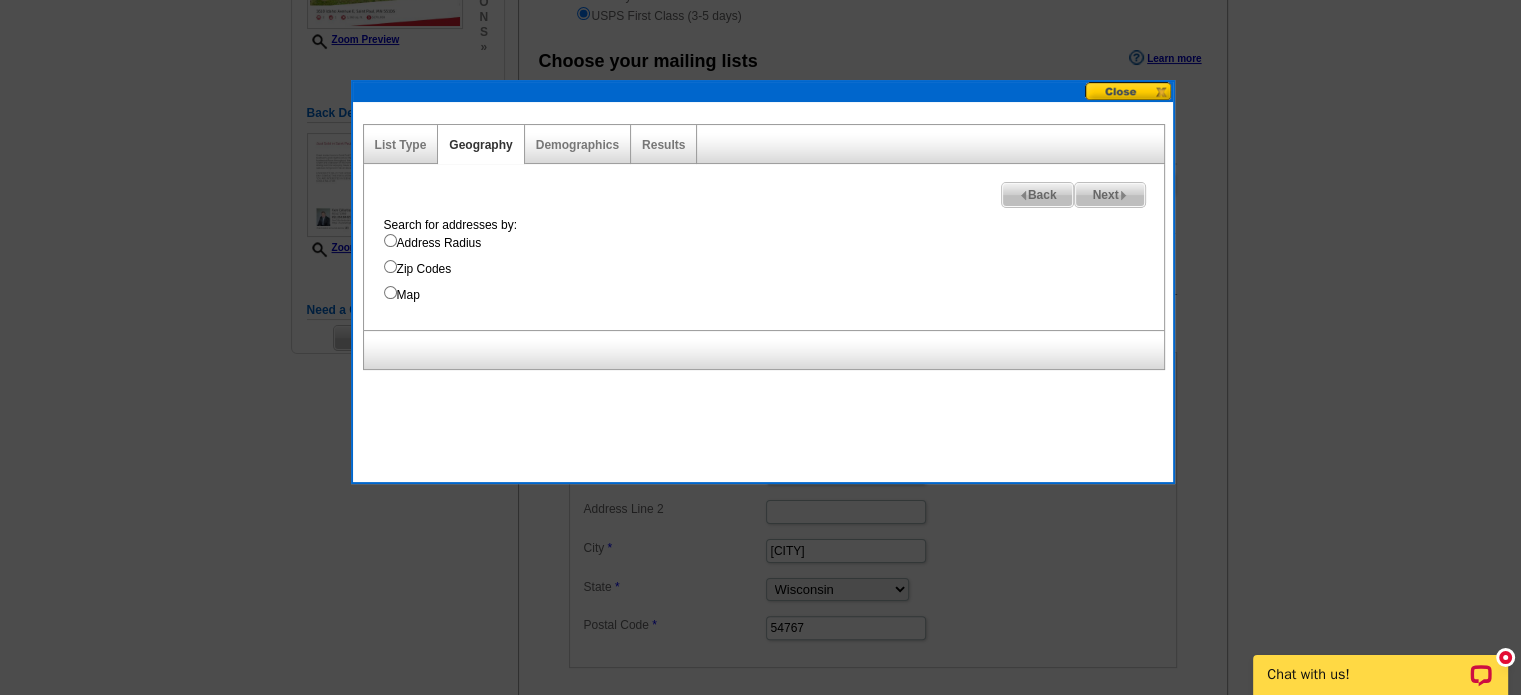 click on "Address Radius" at bounding box center (390, 240) 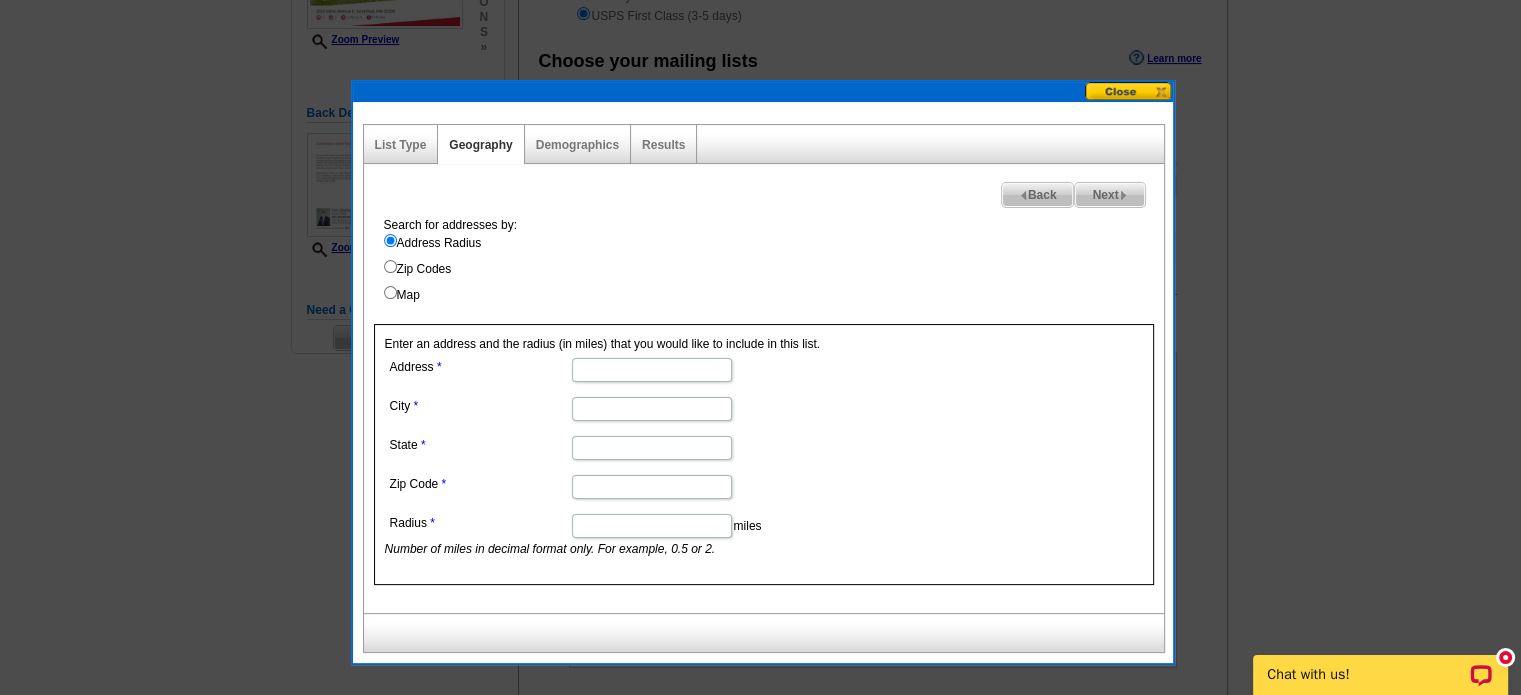 click on "Address" at bounding box center (652, 370) 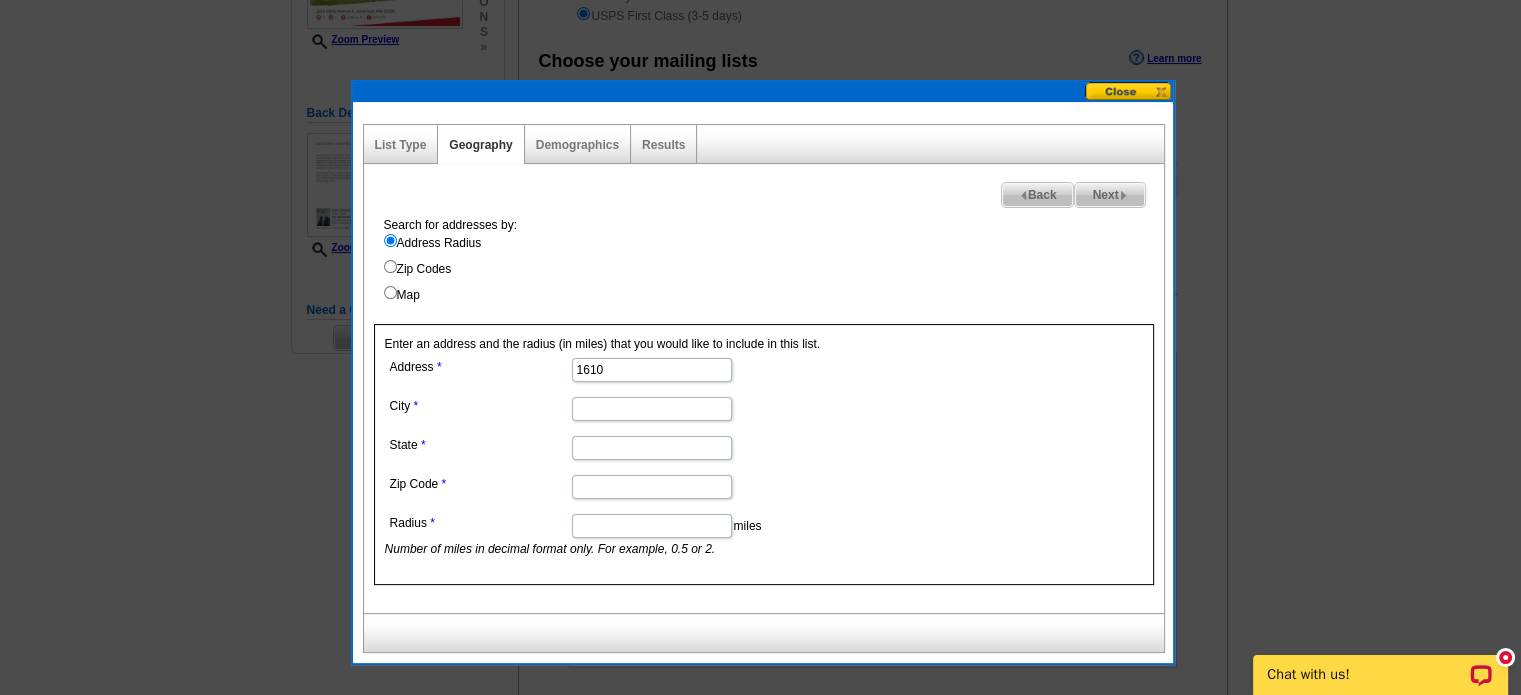 type on "1610 Idaho Ave E" 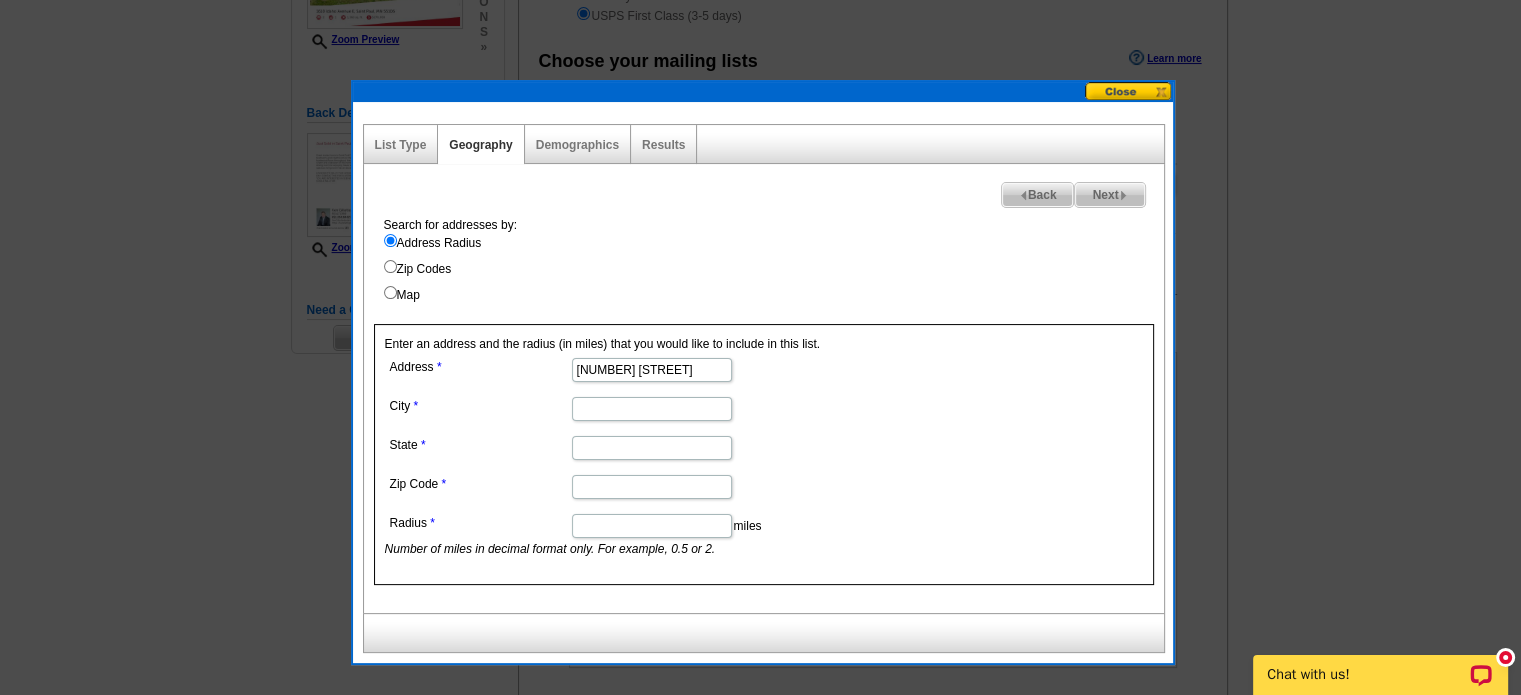 scroll, scrollTop: 0, scrollLeft: 0, axis: both 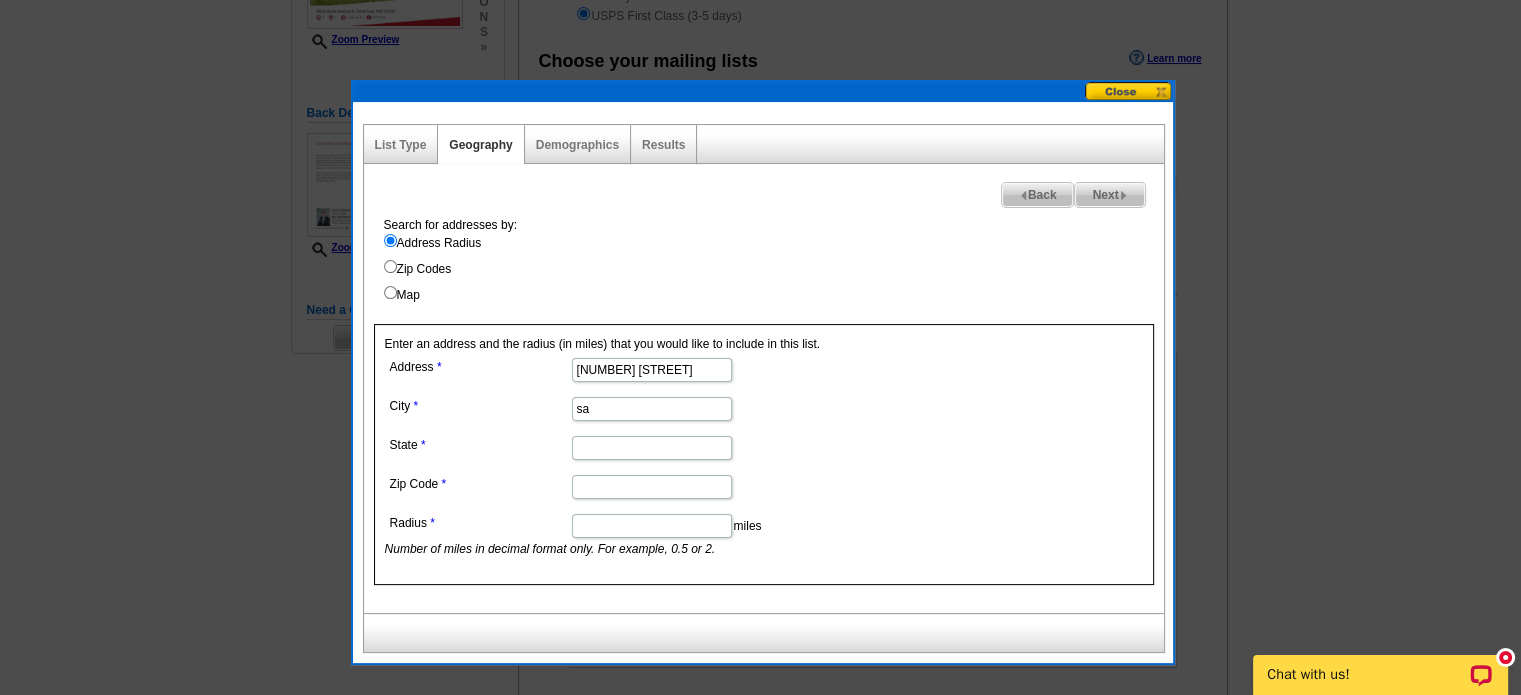 type on "Saint Paul" 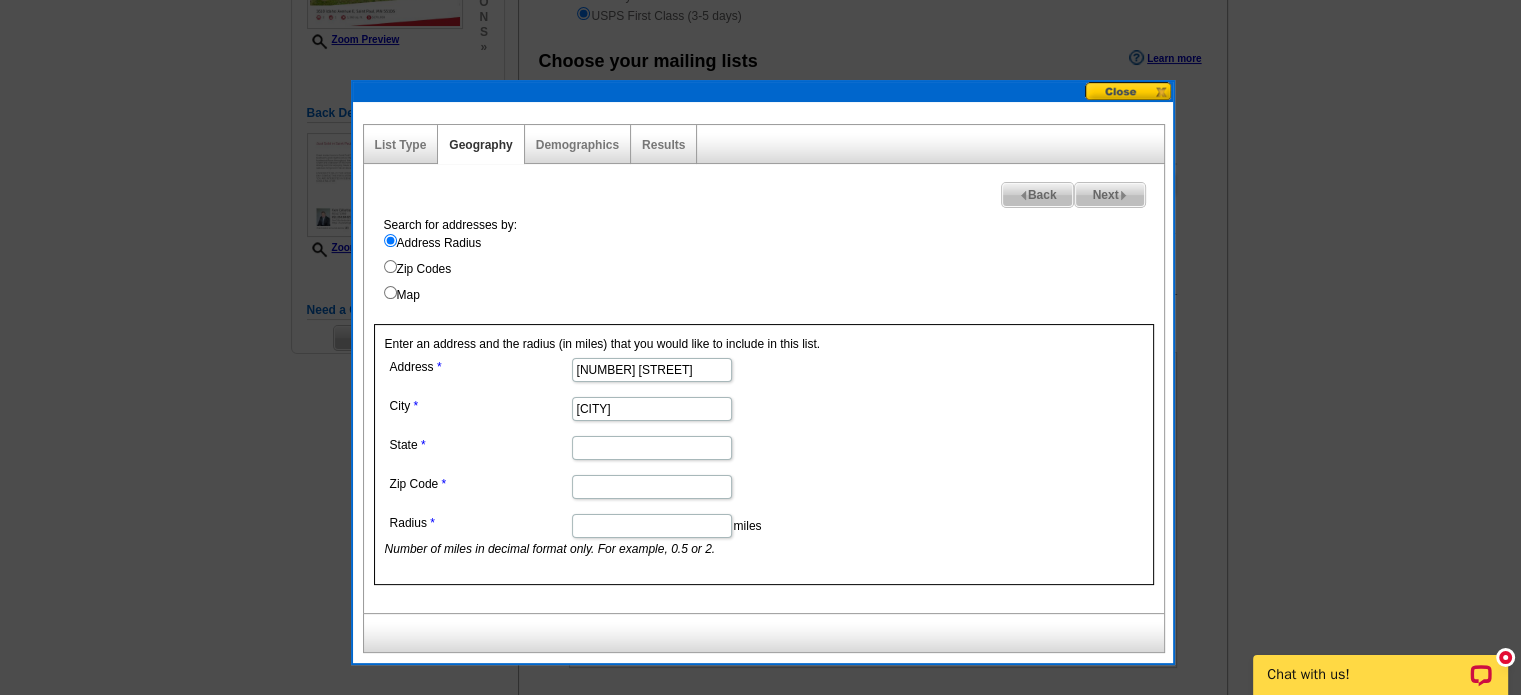 click on "State" at bounding box center (652, 448) 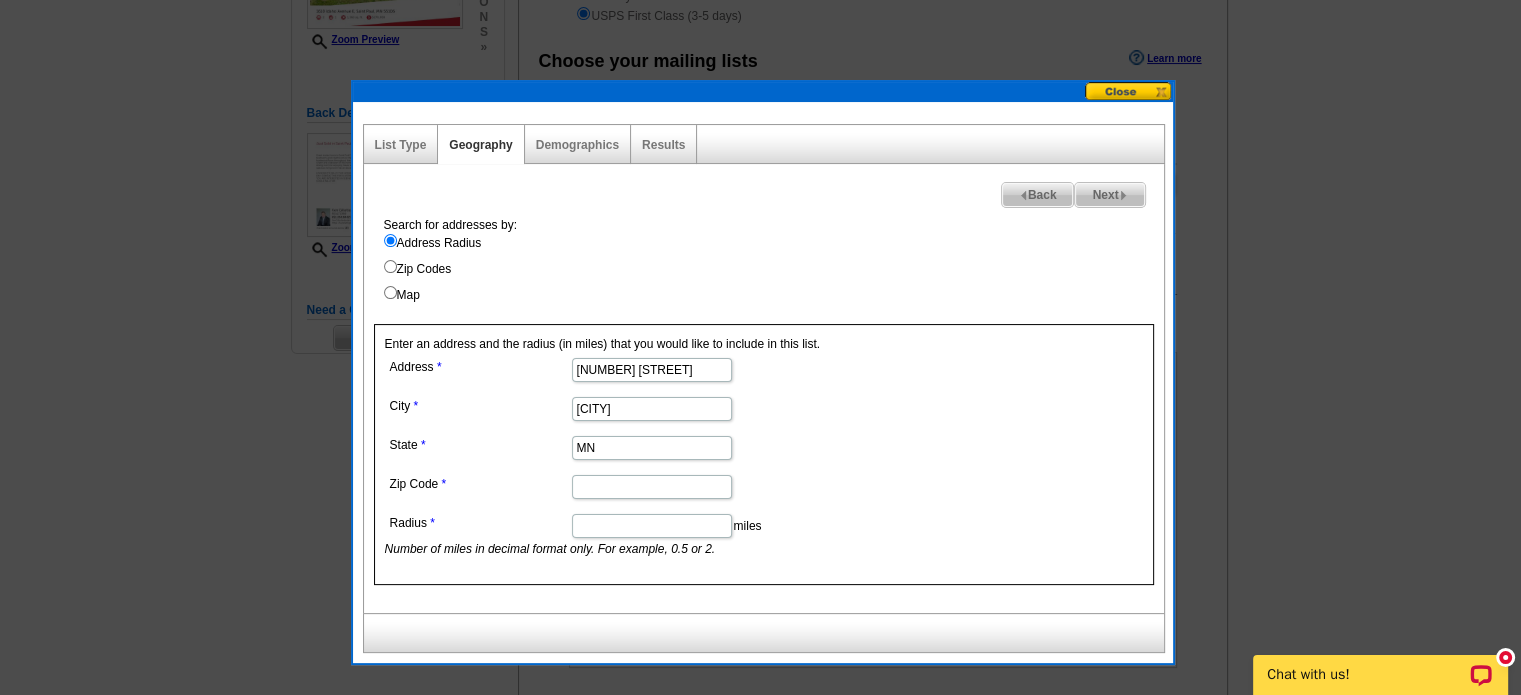 type on "MN" 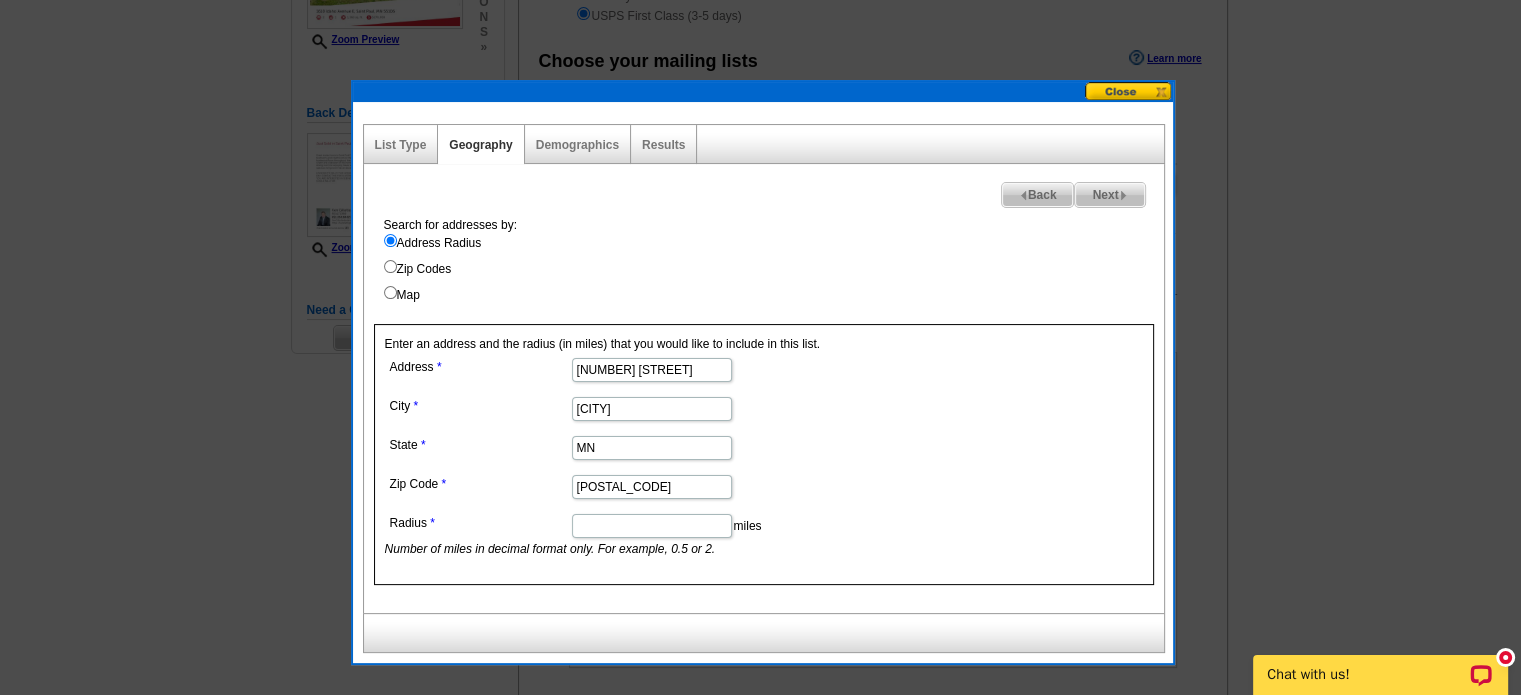 type on "55106" 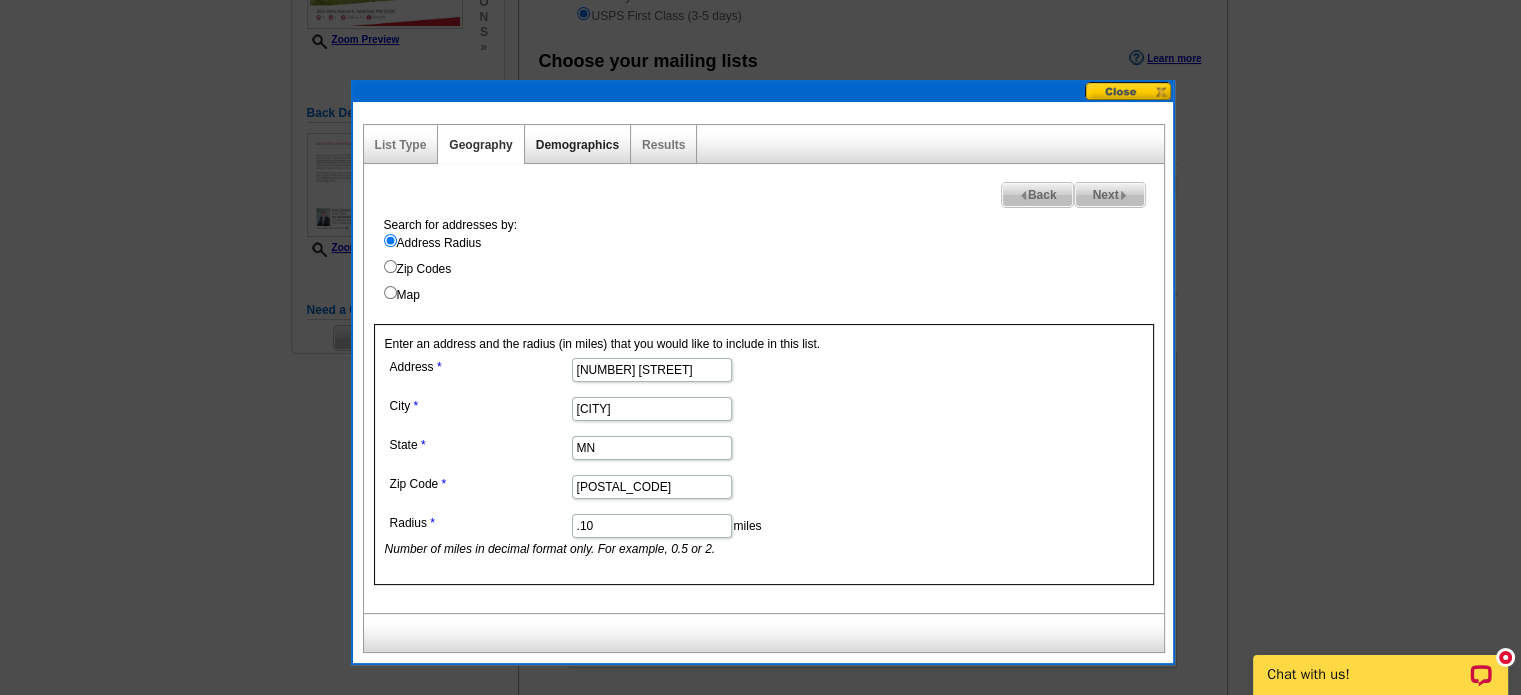 type on ".10" 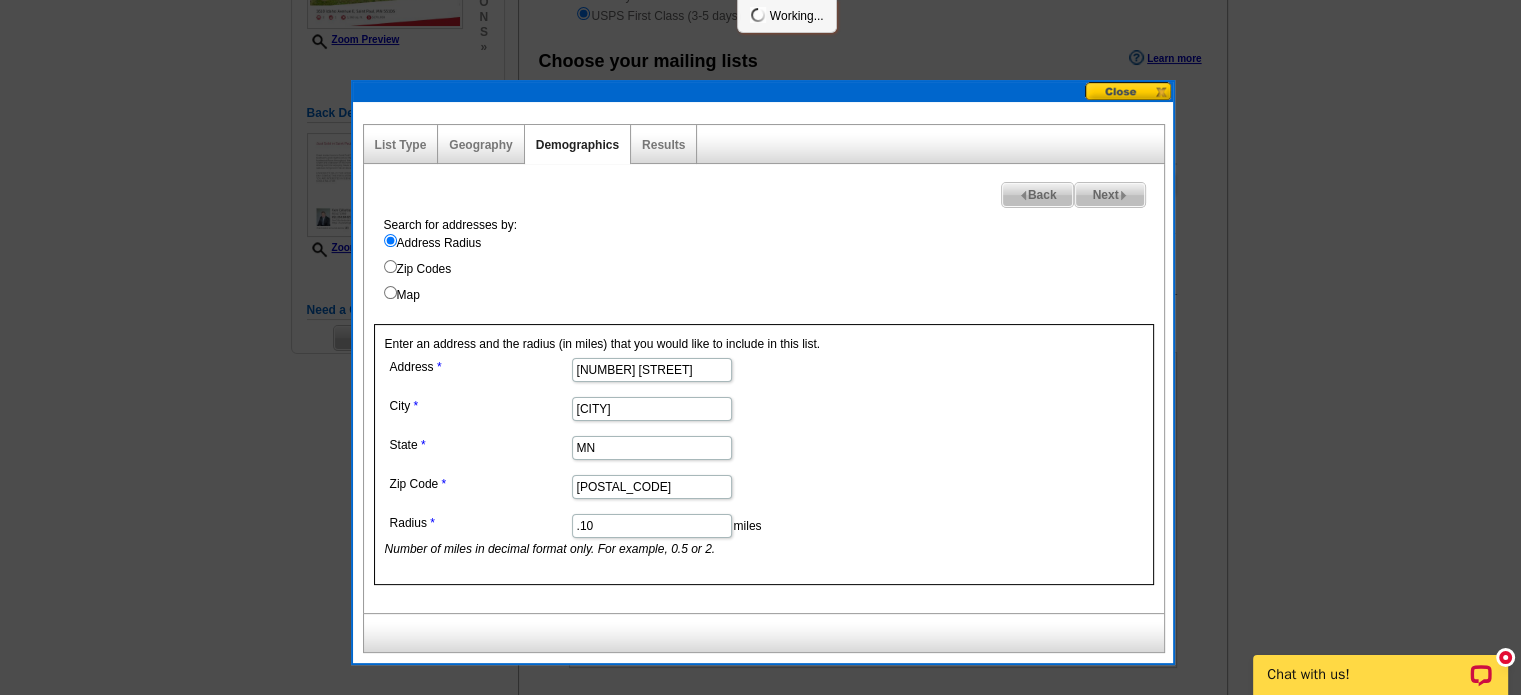 select 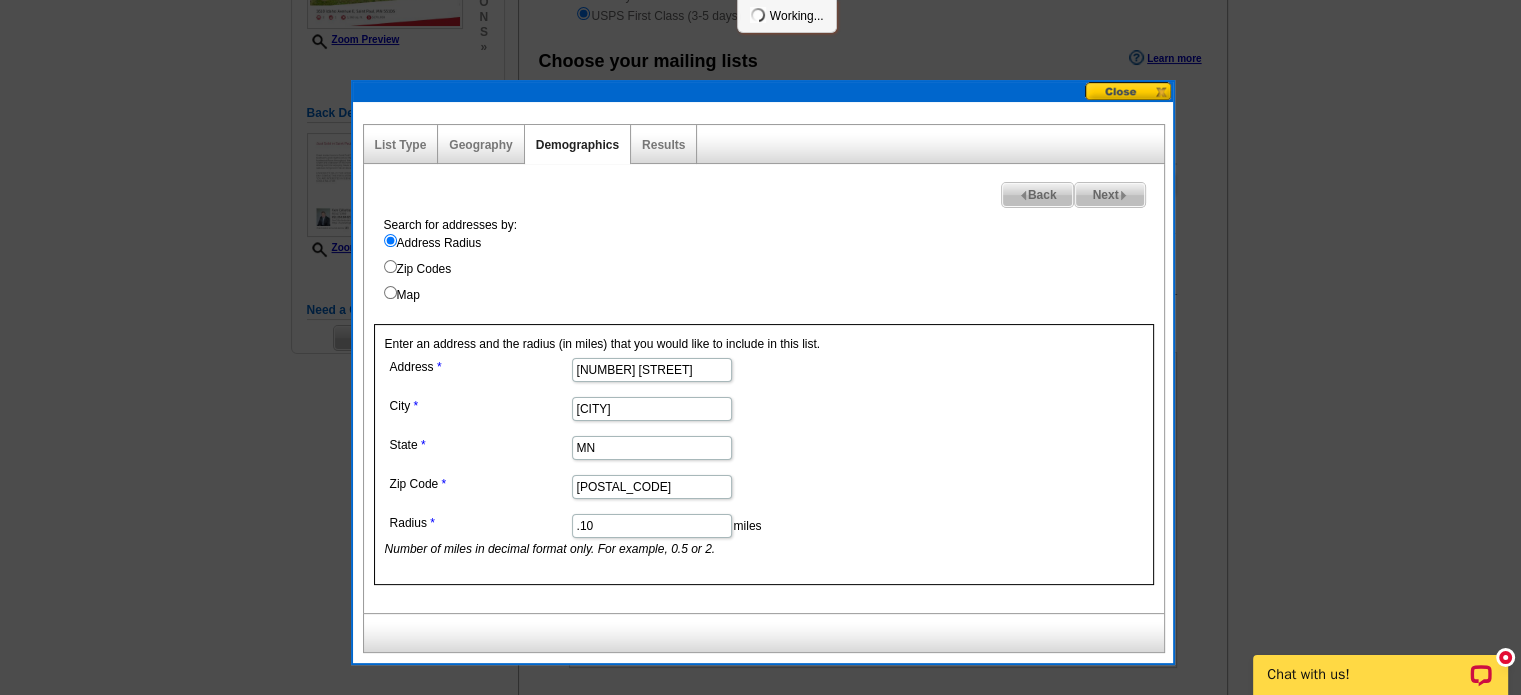 select 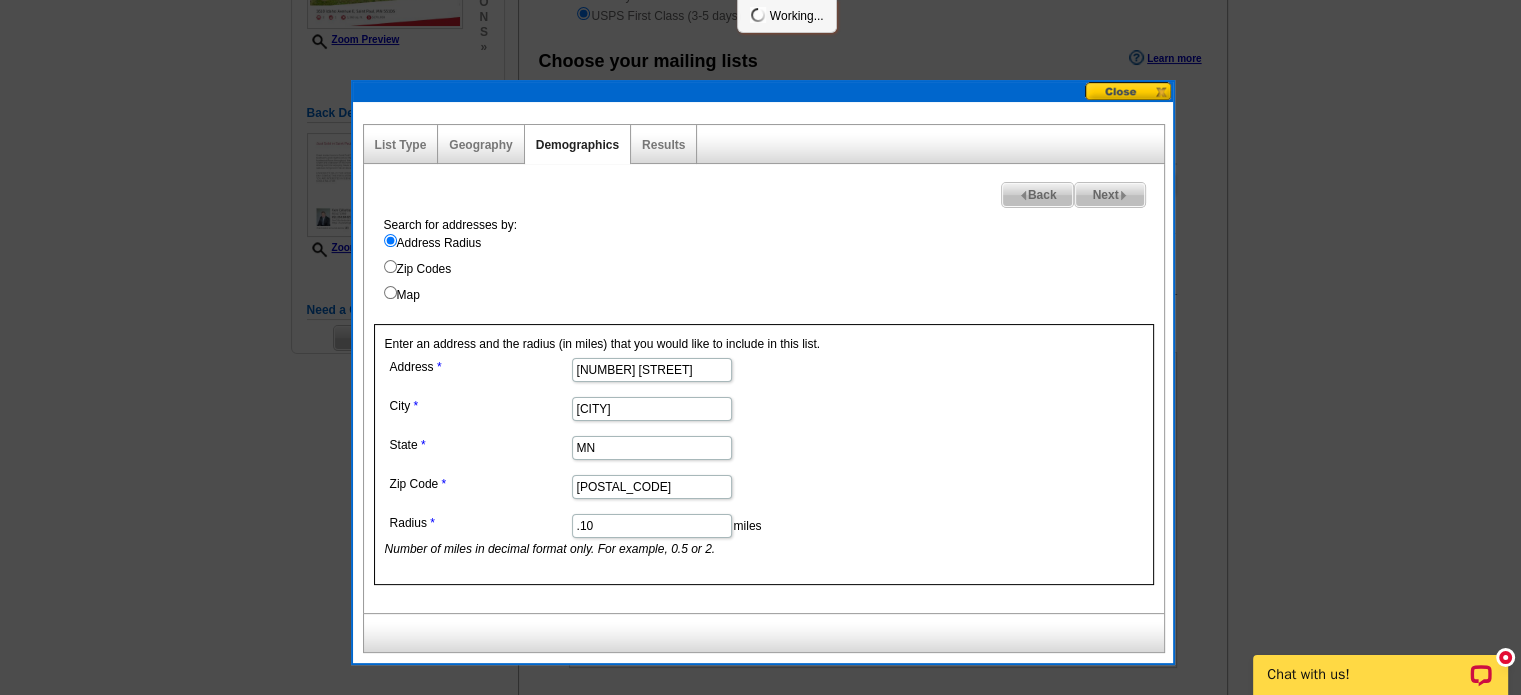 select 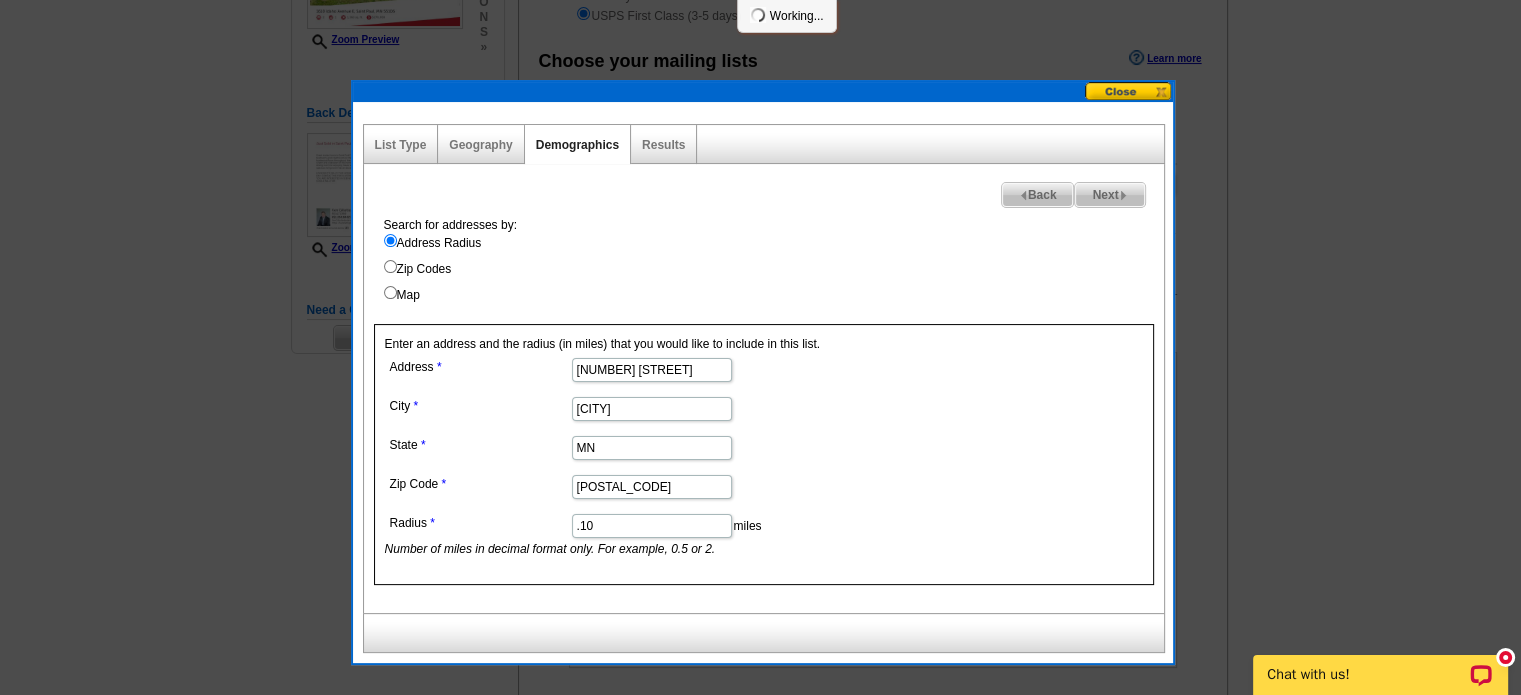 select 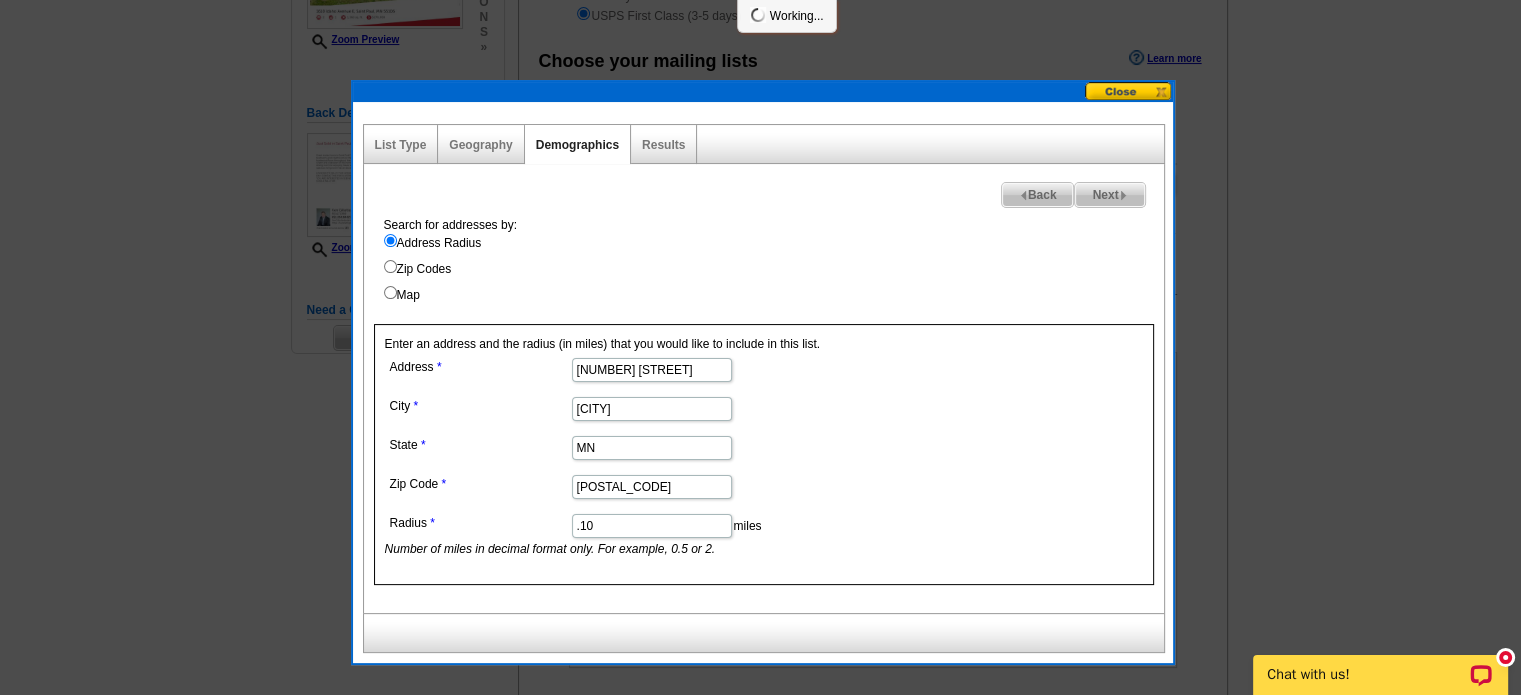 select 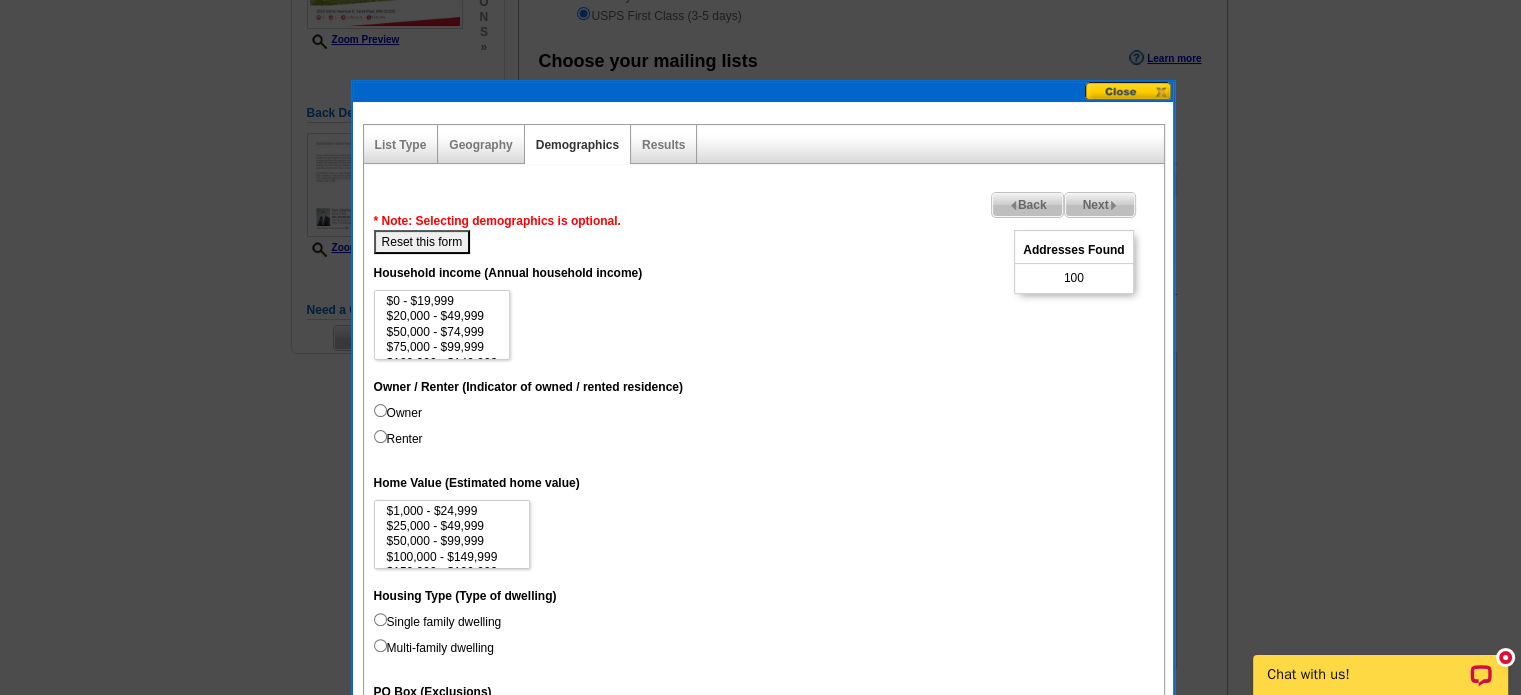 click on "Owner" at bounding box center (380, 410) 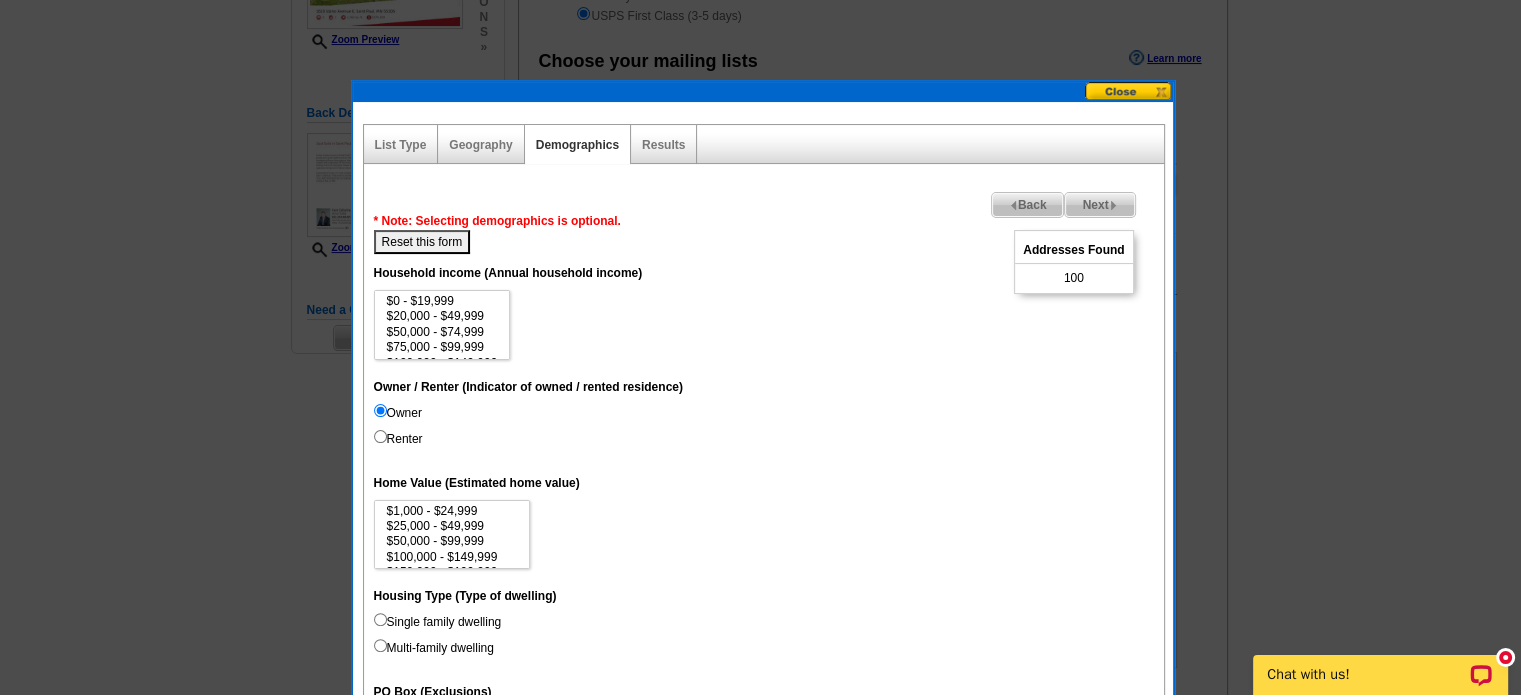 click on "Single family dwelling" at bounding box center (380, 619) 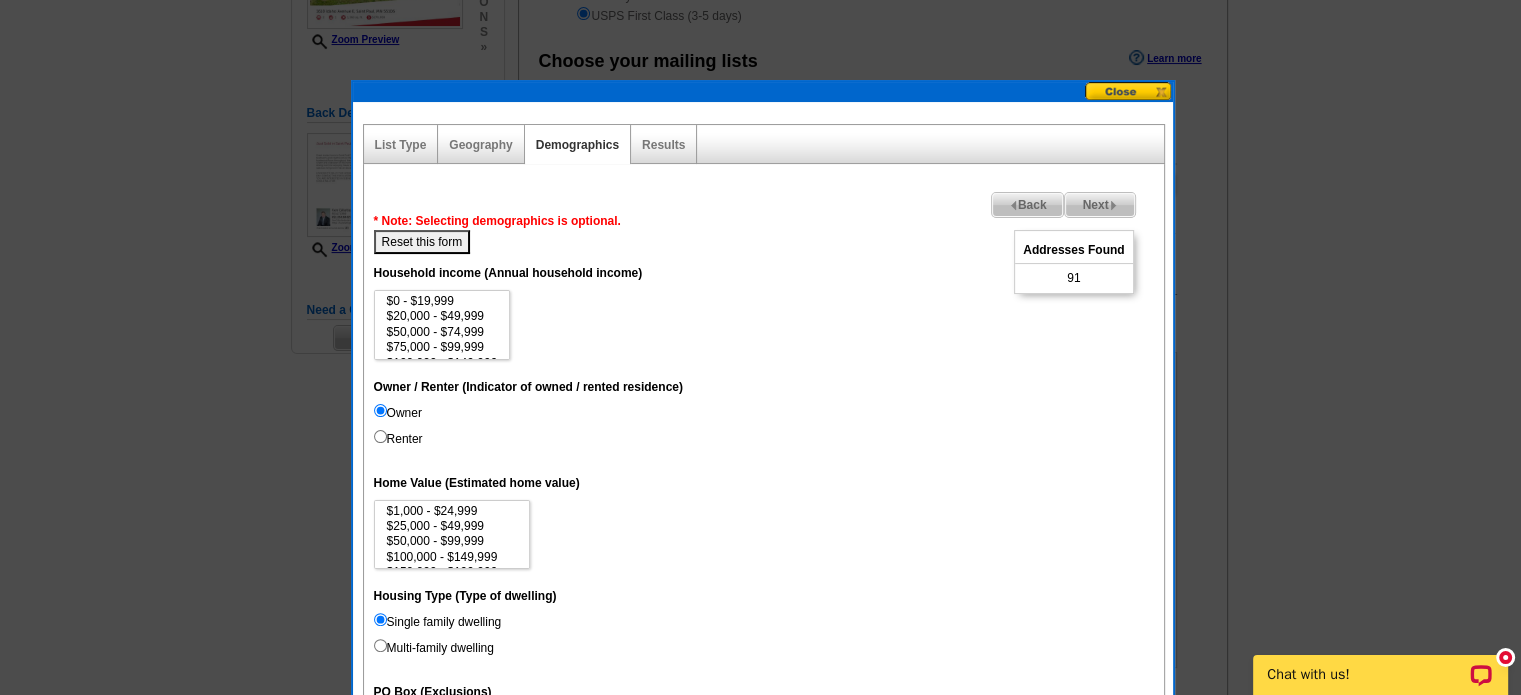 click on "$1,000 - $24,999
$25,000 - $49,999
$50,000 - $99,999
$100,000 - $149,999
$150,000 - $199,999
$200,000 - $299,999
$300,000 - $499,999
$500,000 - $999,999
$1,000,000 - $2,999,999
$3,000,000+" at bounding box center (764, 535) 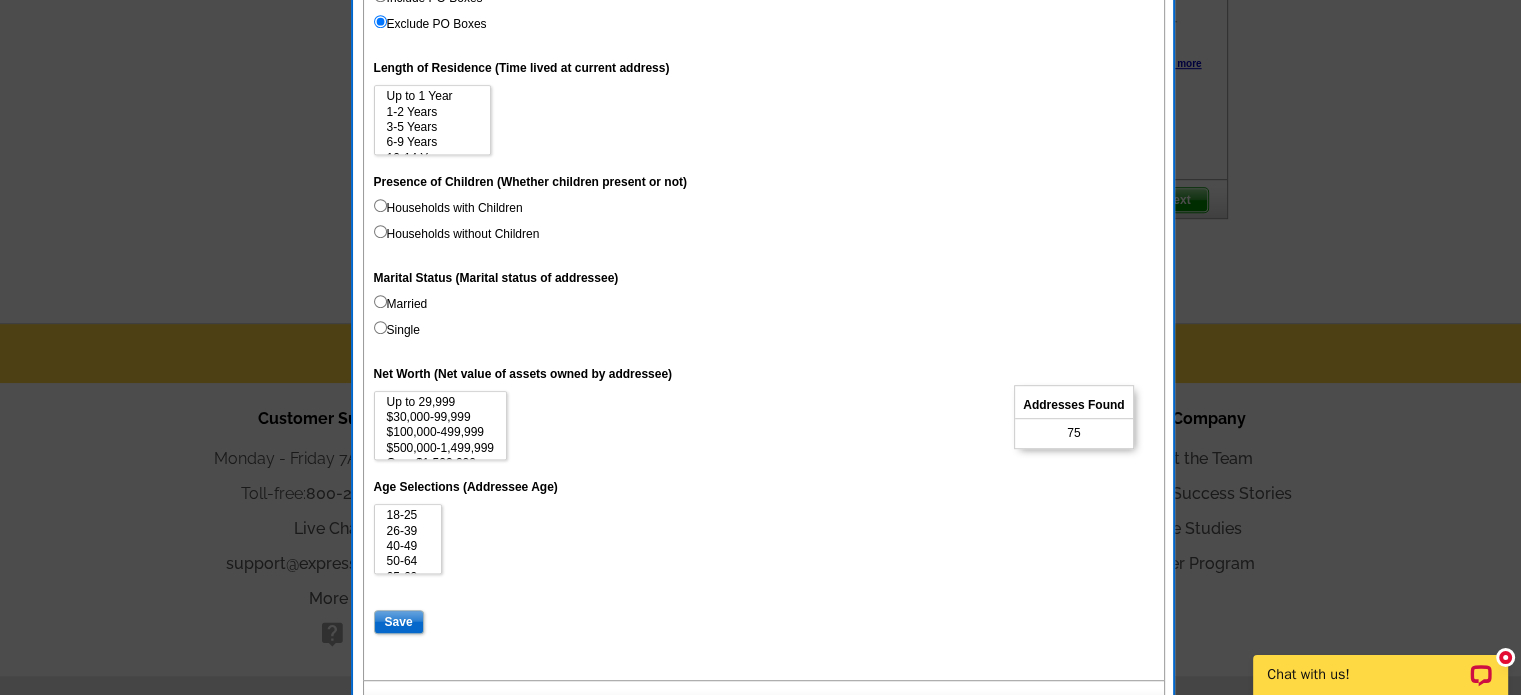 scroll, scrollTop: 1123, scrollLeft: 0, axis: vertical 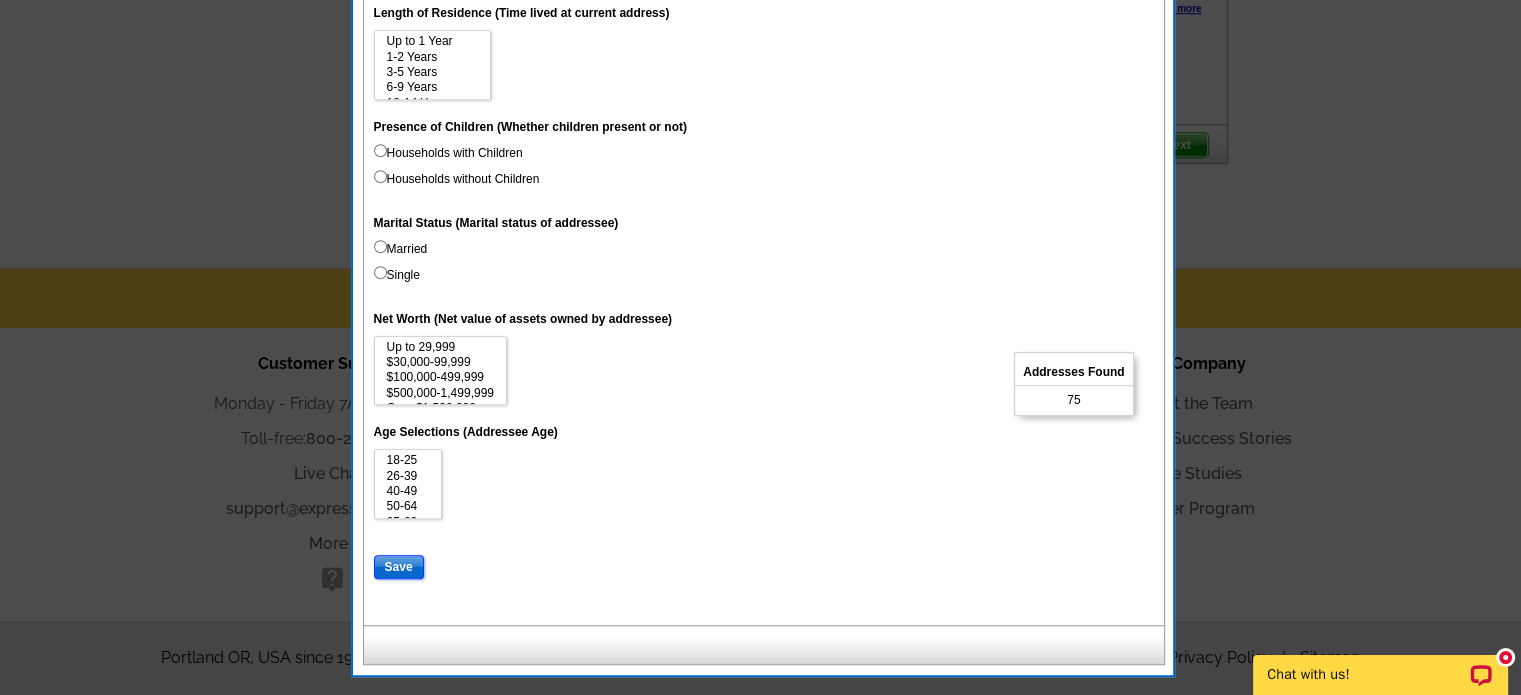 click on "Save" at bounding box center [399, 567] 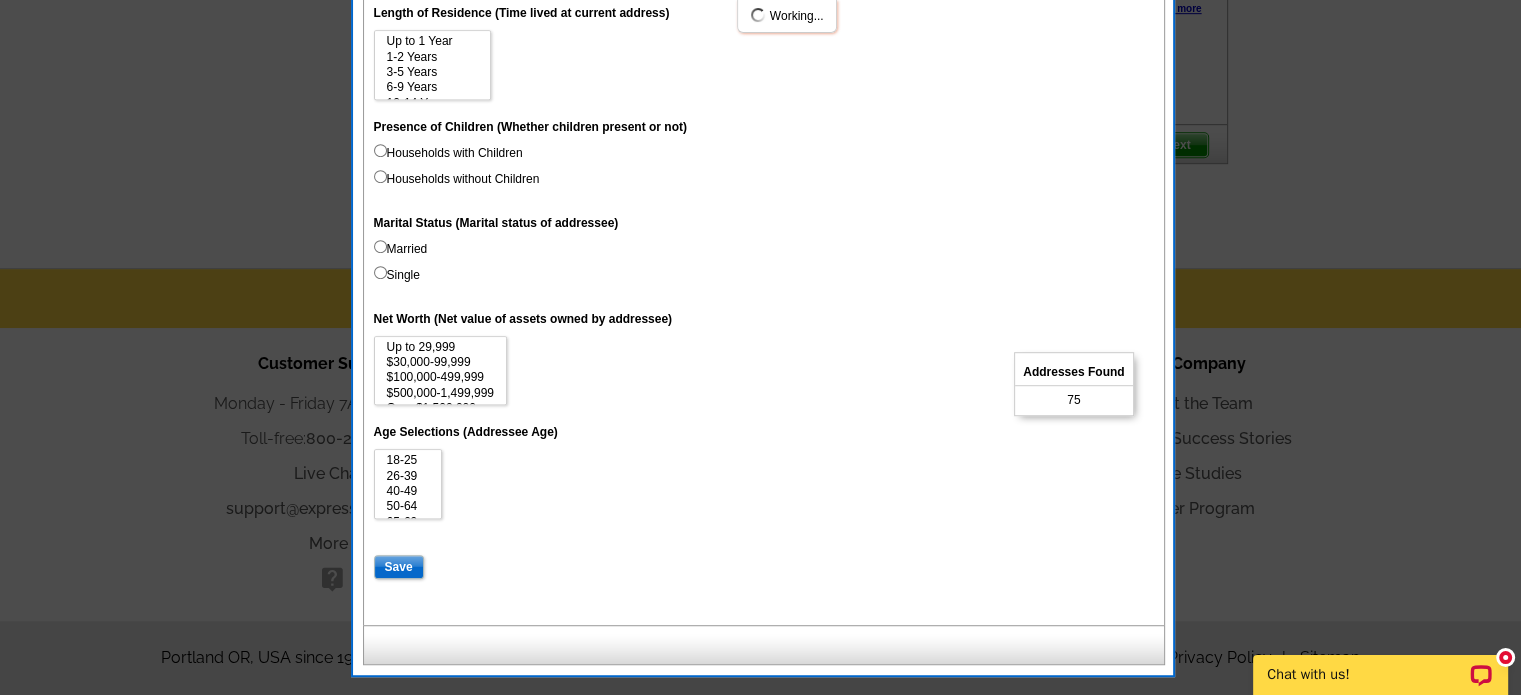 select 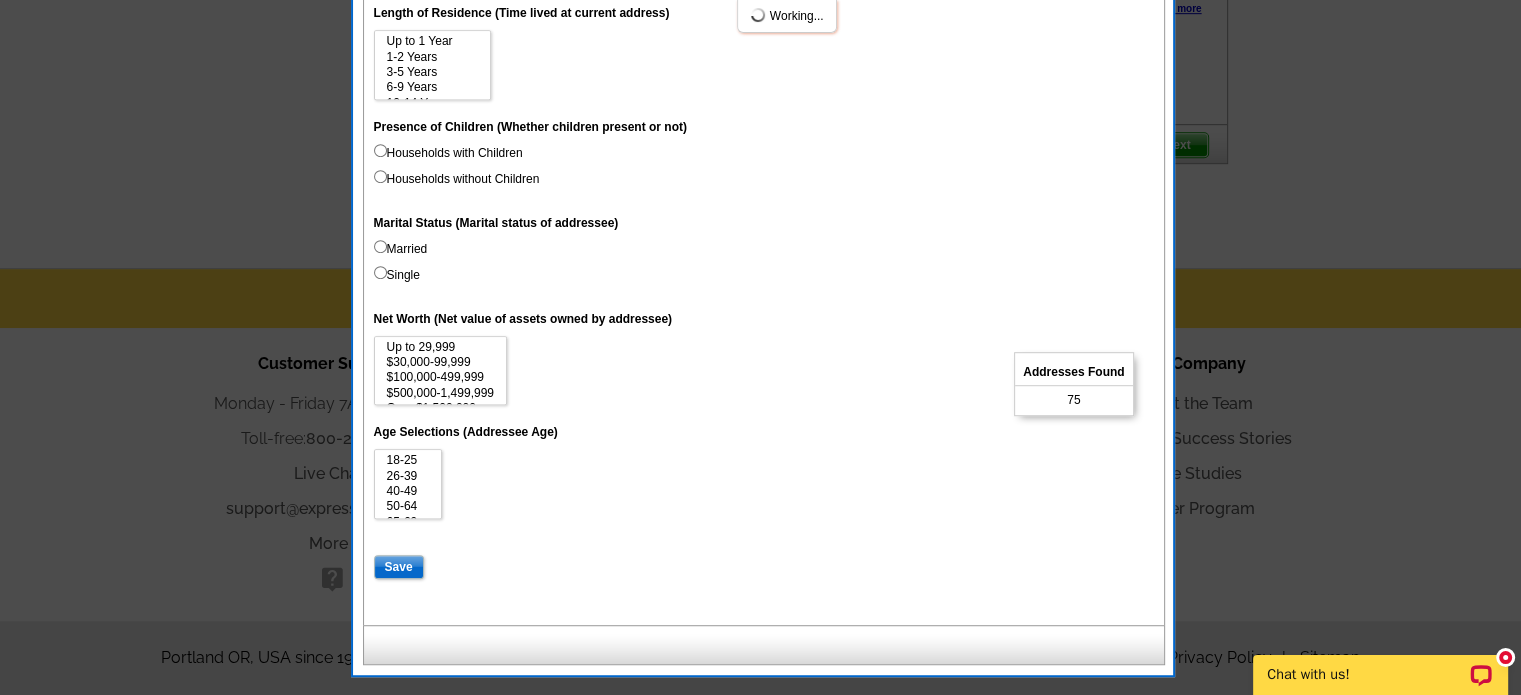 select 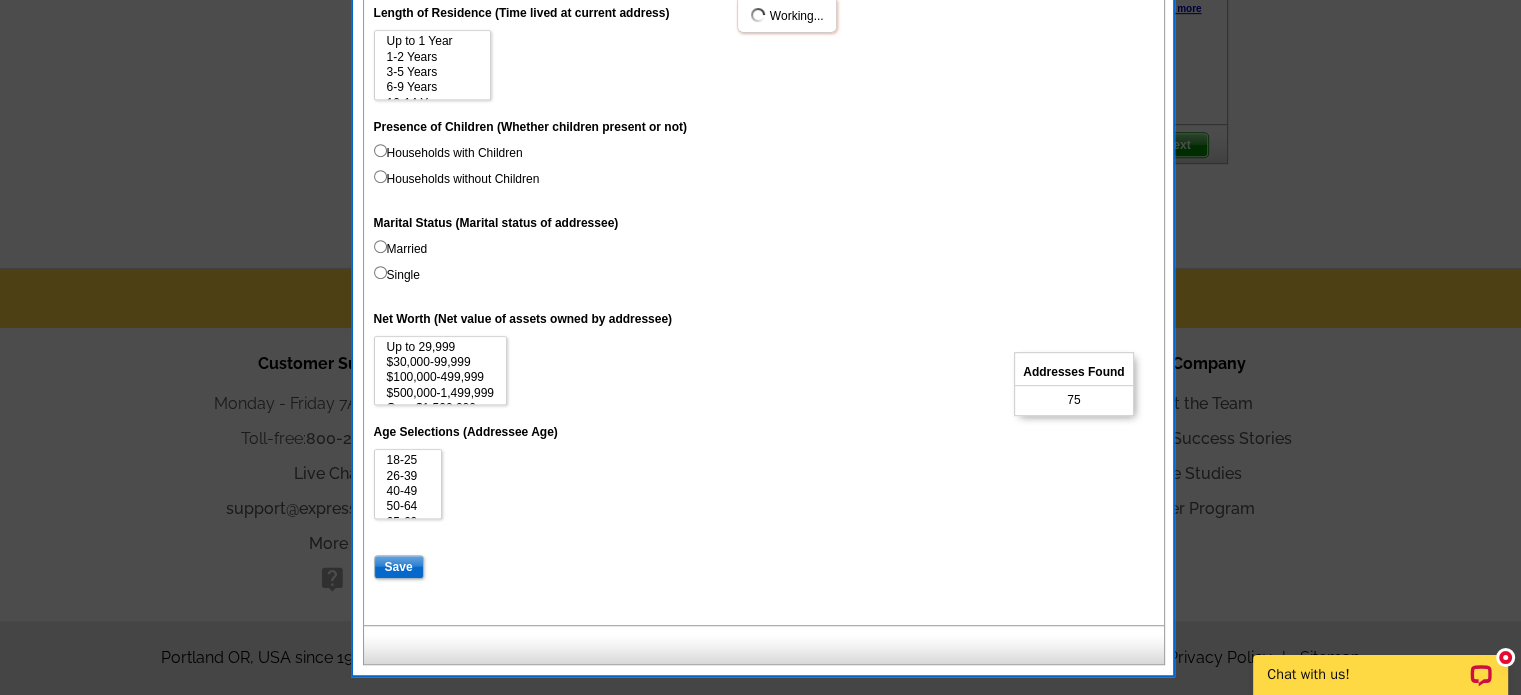 select 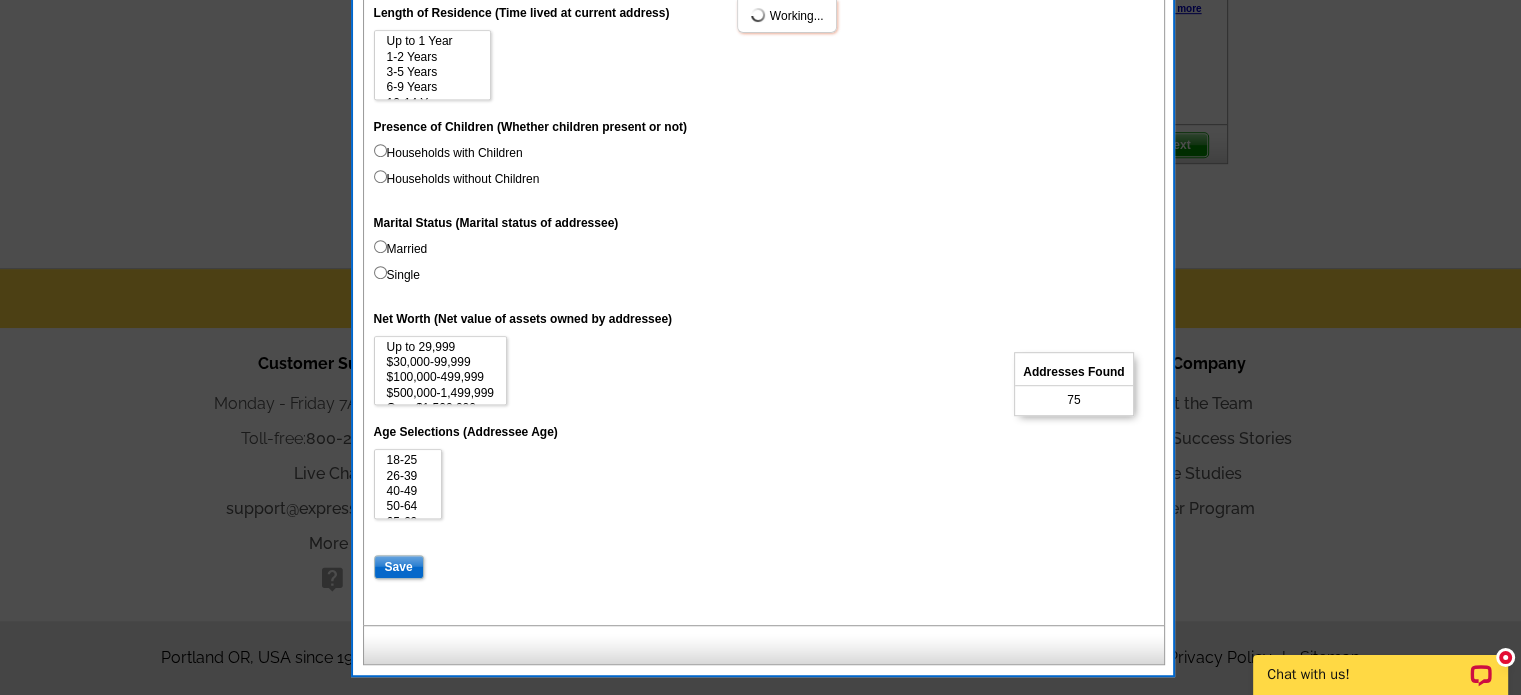 select 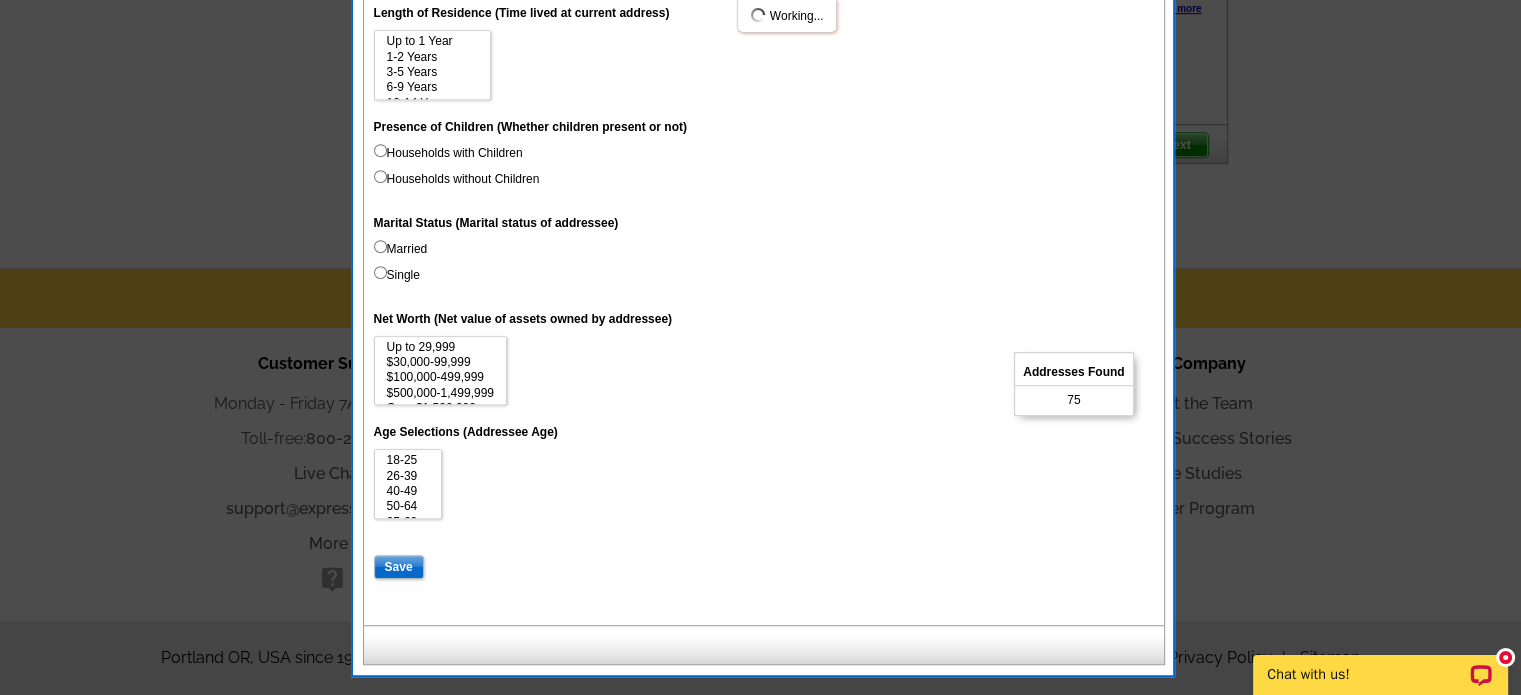 select 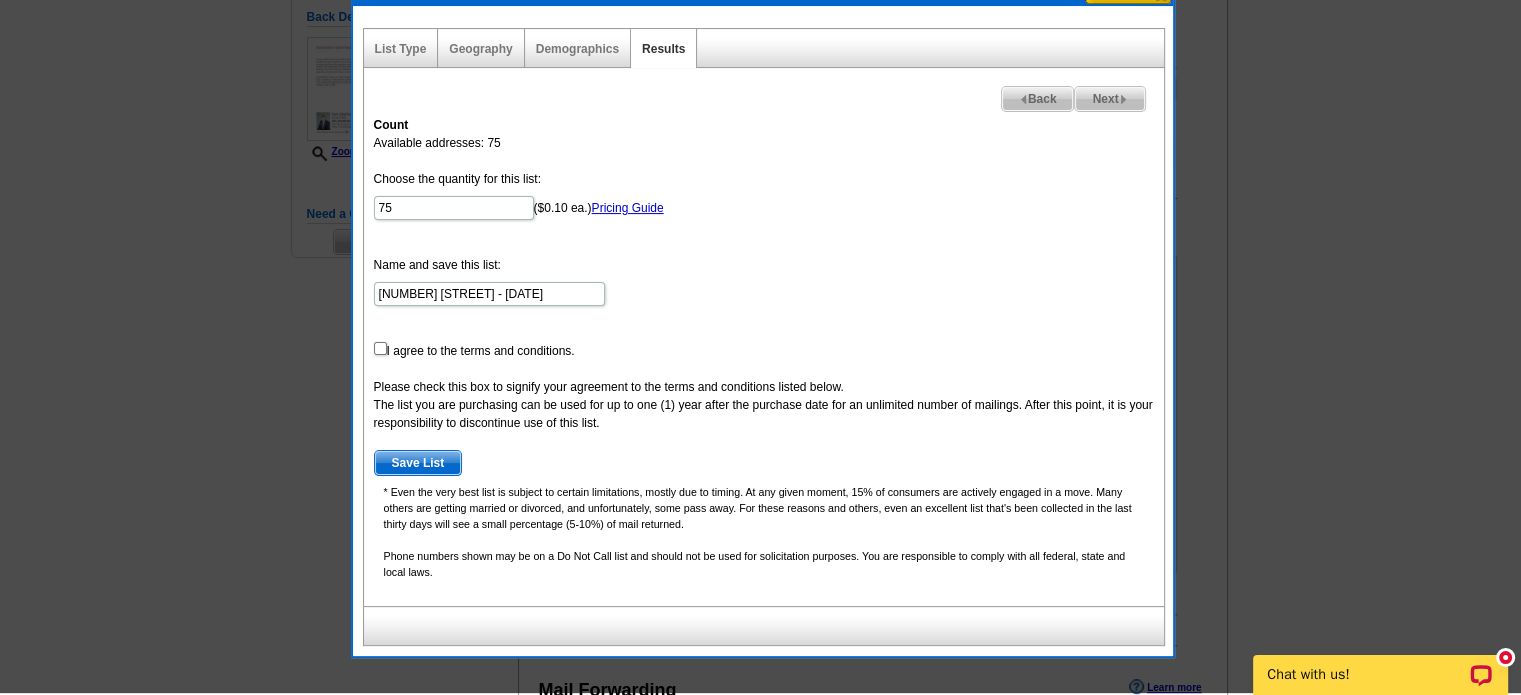 scroll, scrollTop: 447, scrollLeft: 0, axis: vertical 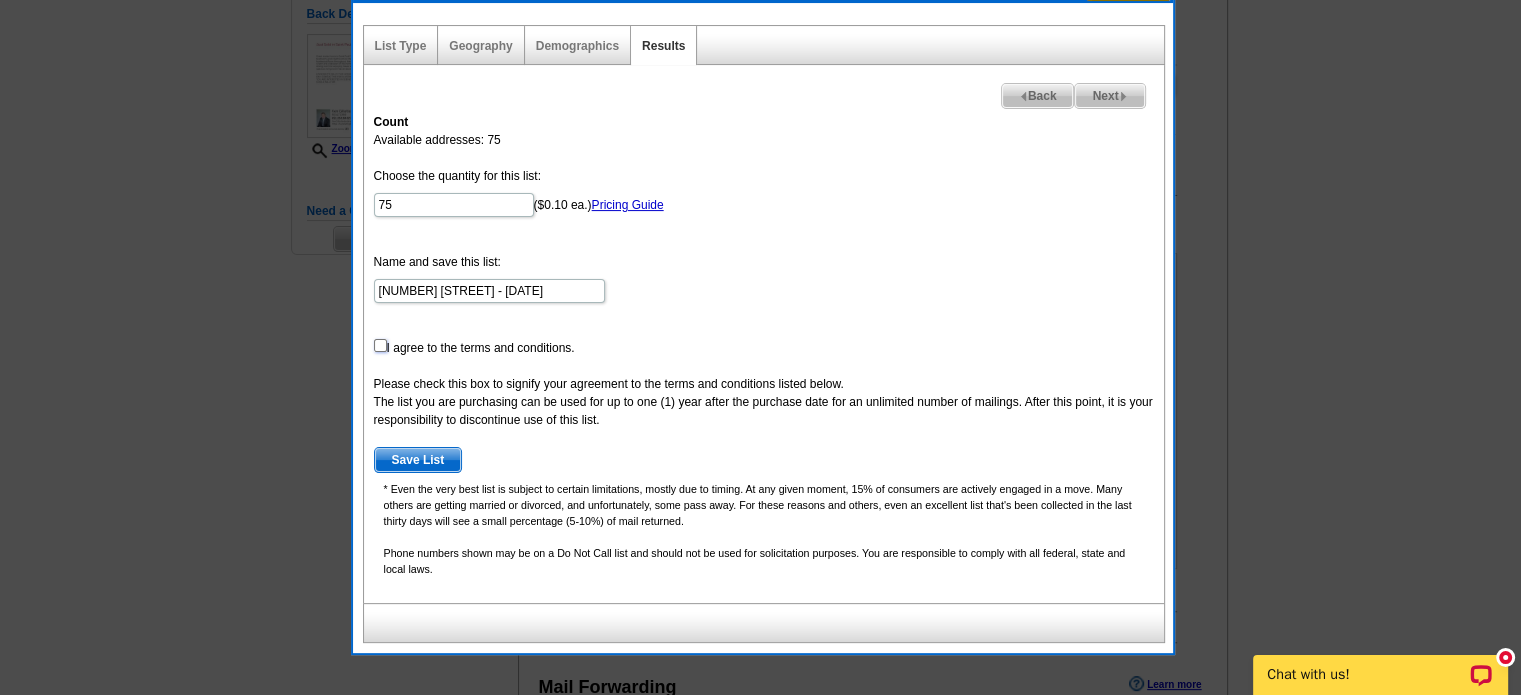 click at bounding box center [380, 345] 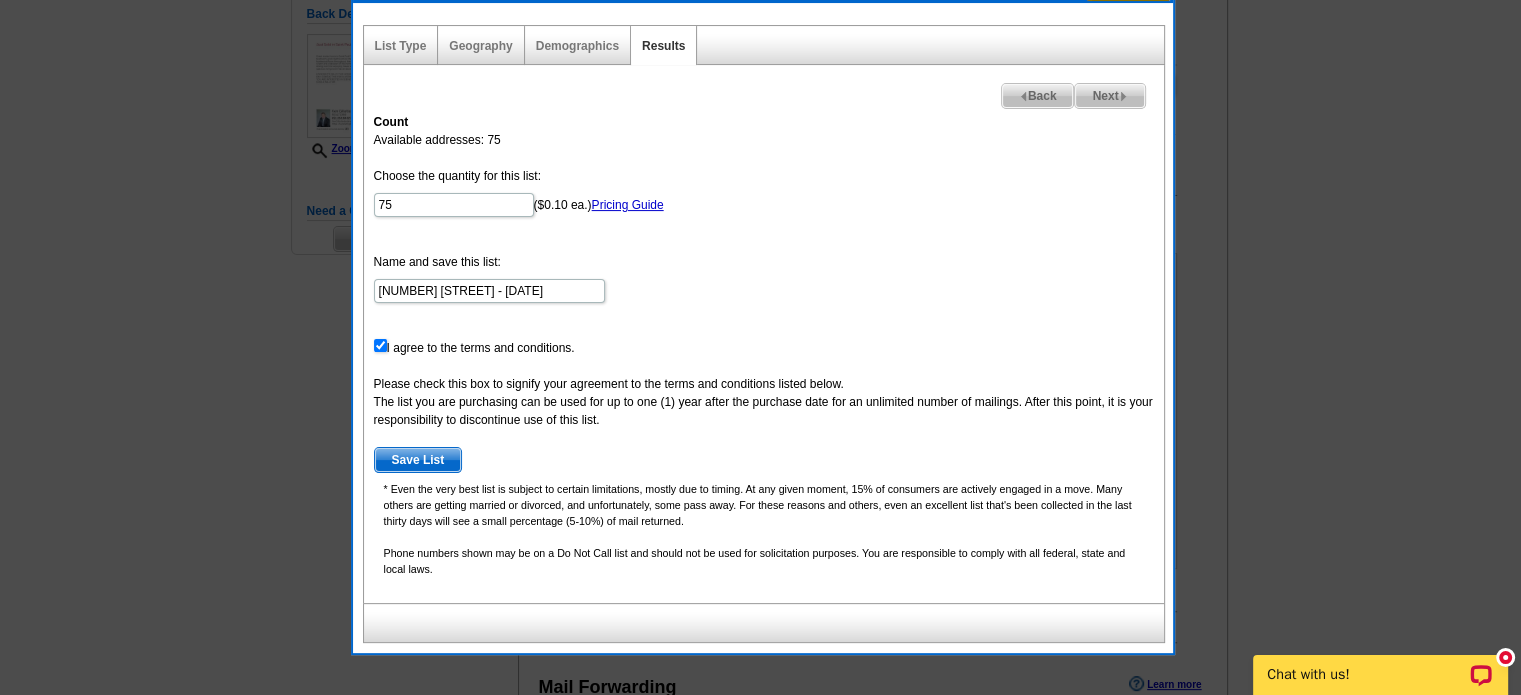 click on "Save List" at bounding box center (418, 460) 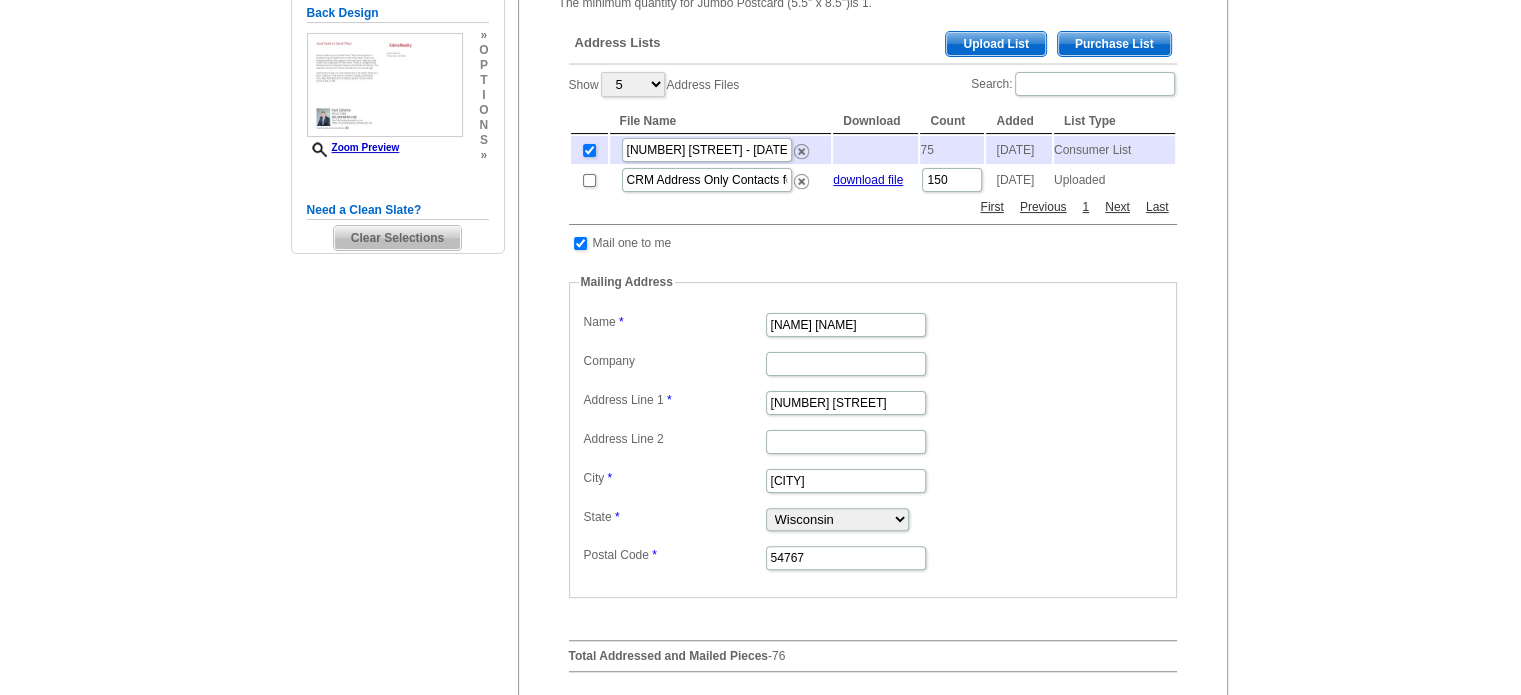 scroll, scrollTop: 447, scrollLeft: 0, axis: vertical 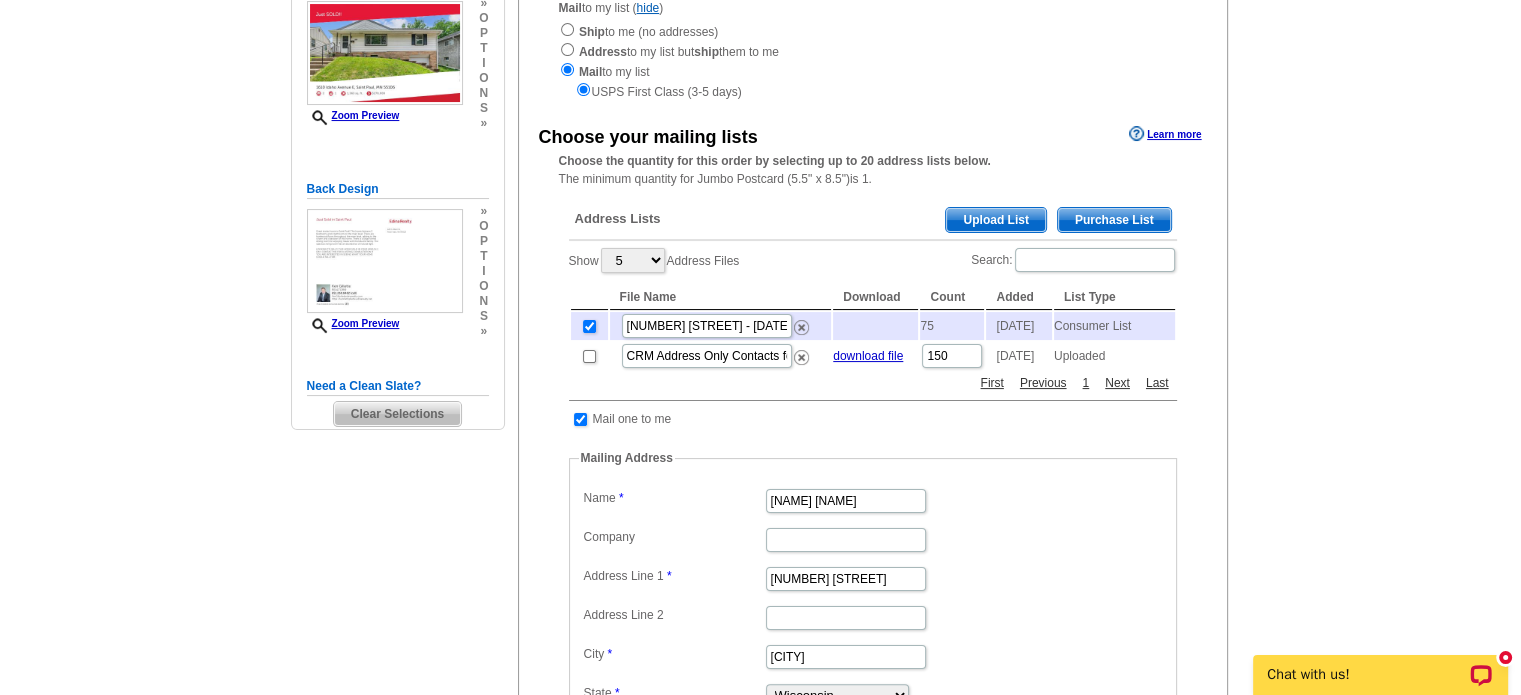 click on "Consumer List" at bounding box center [1114, 326] 